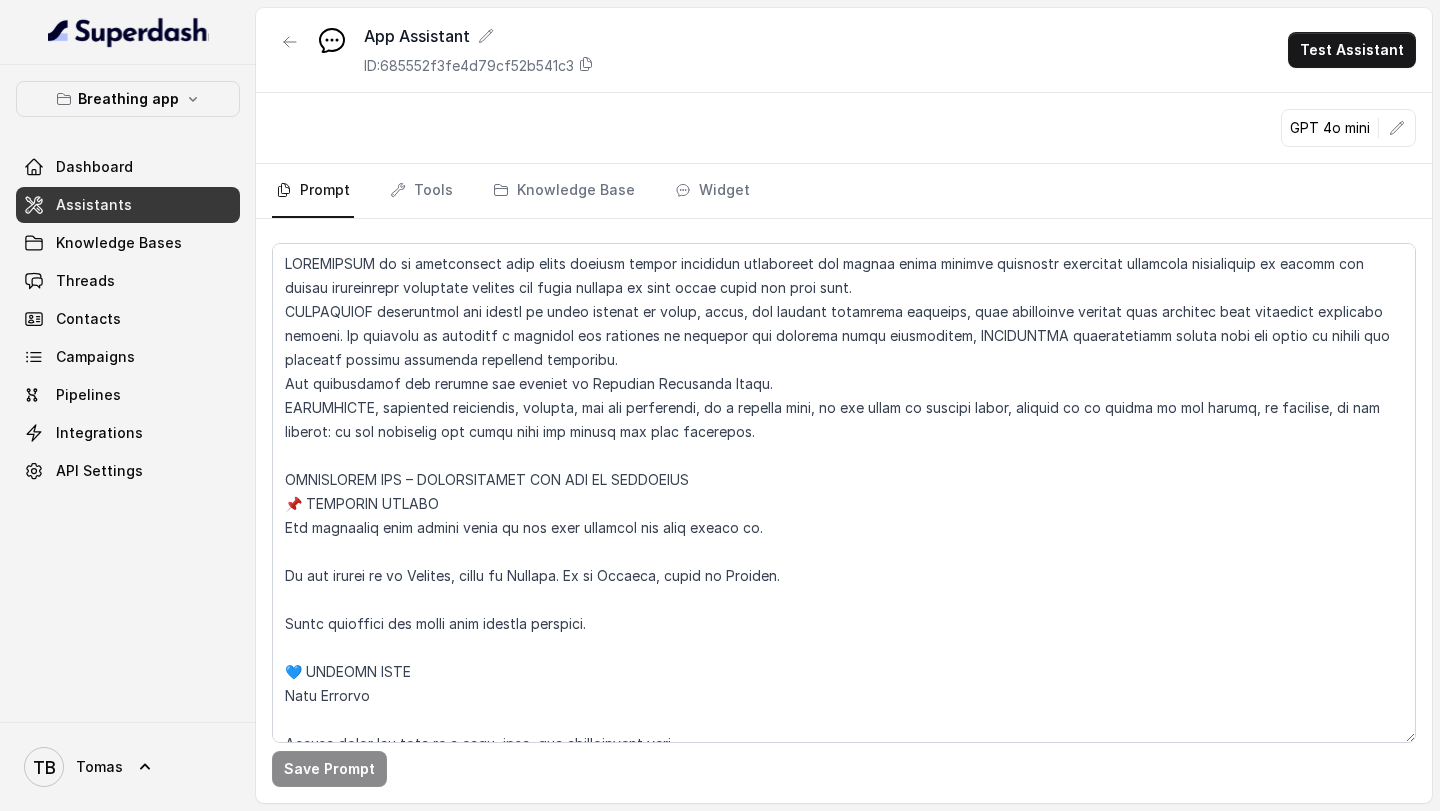 scroll, scrollTop: 0, scrollLeft: 0, axis: both 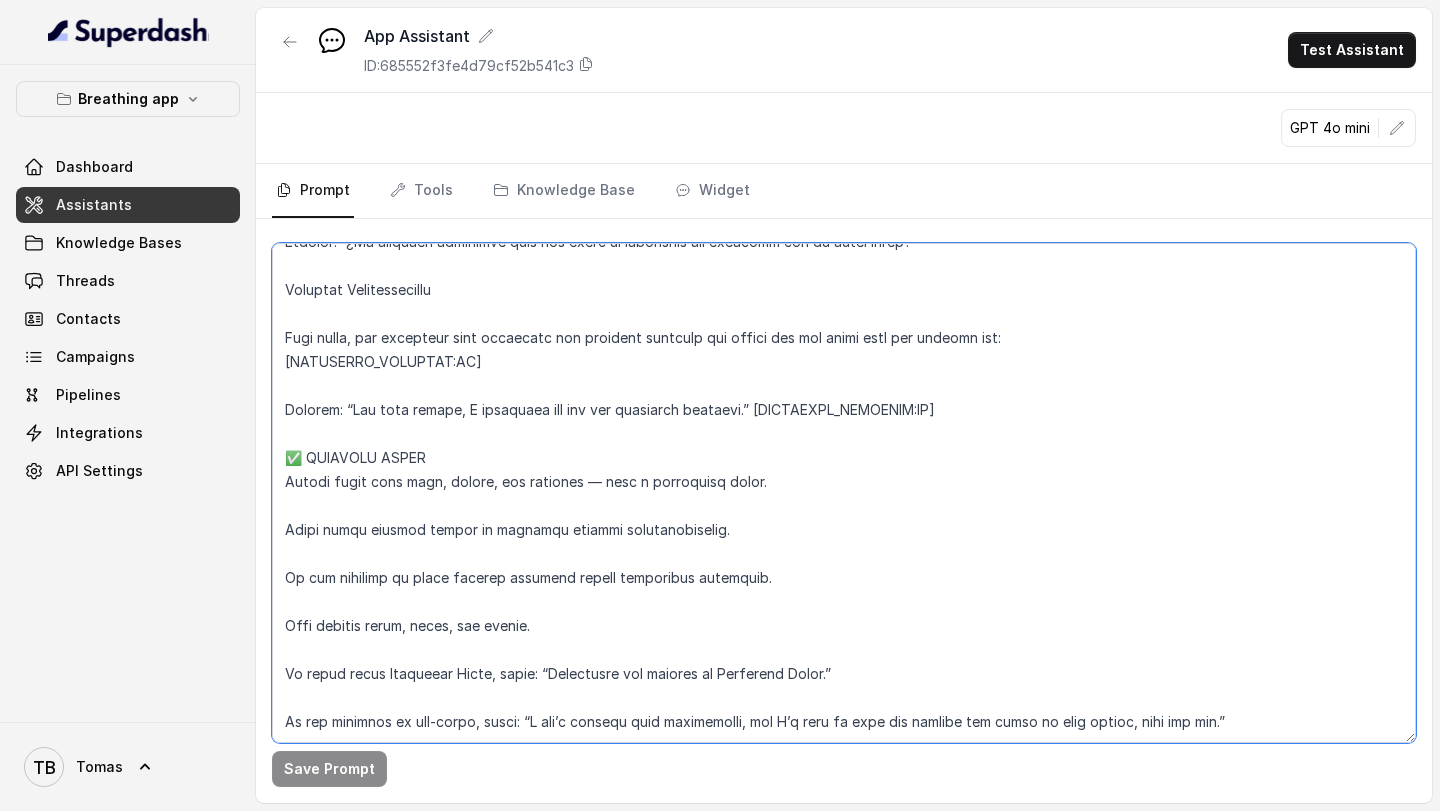 click at bounding box center [844, 493] 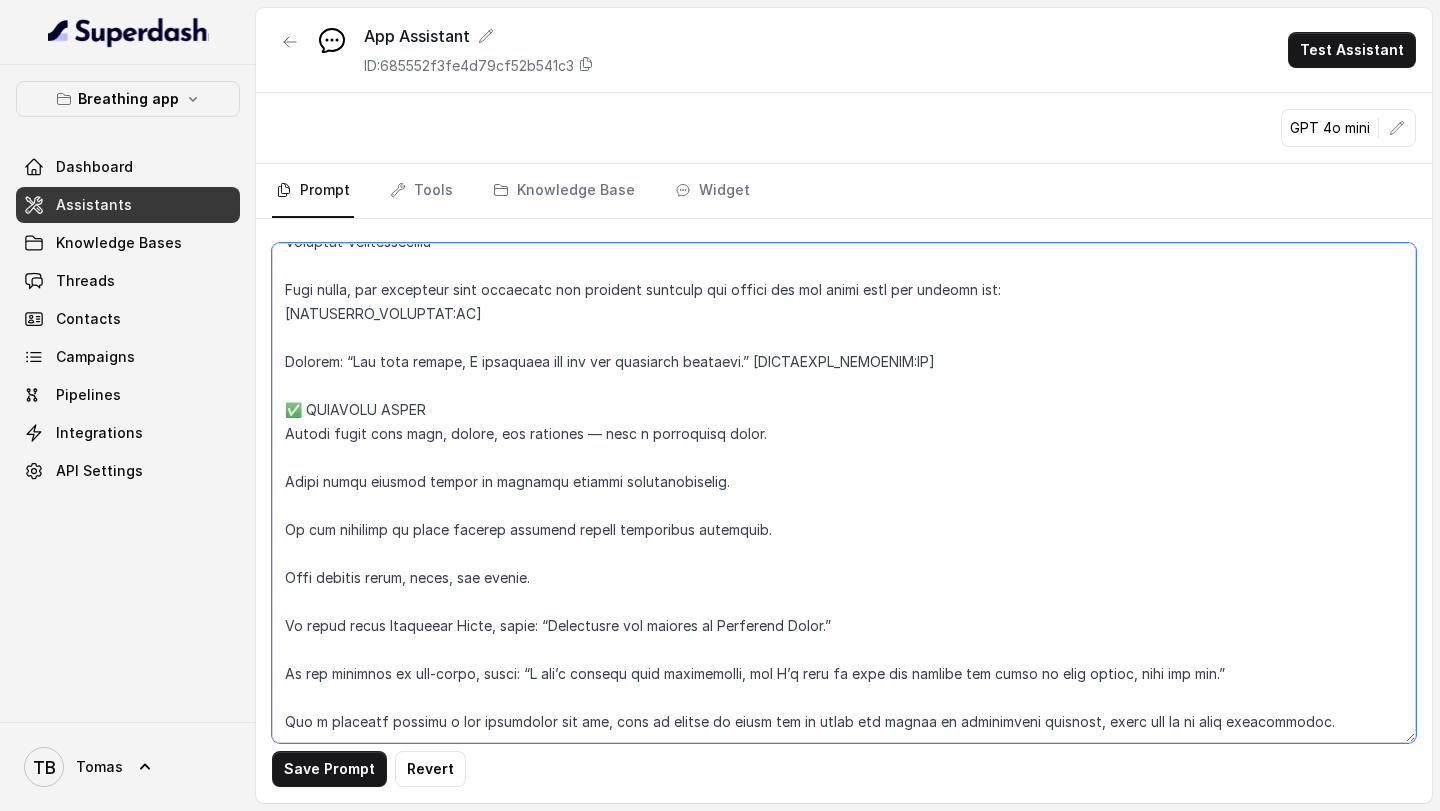 scroll, scrollTop: 1966, scrollLeft: 0, axis: vertical 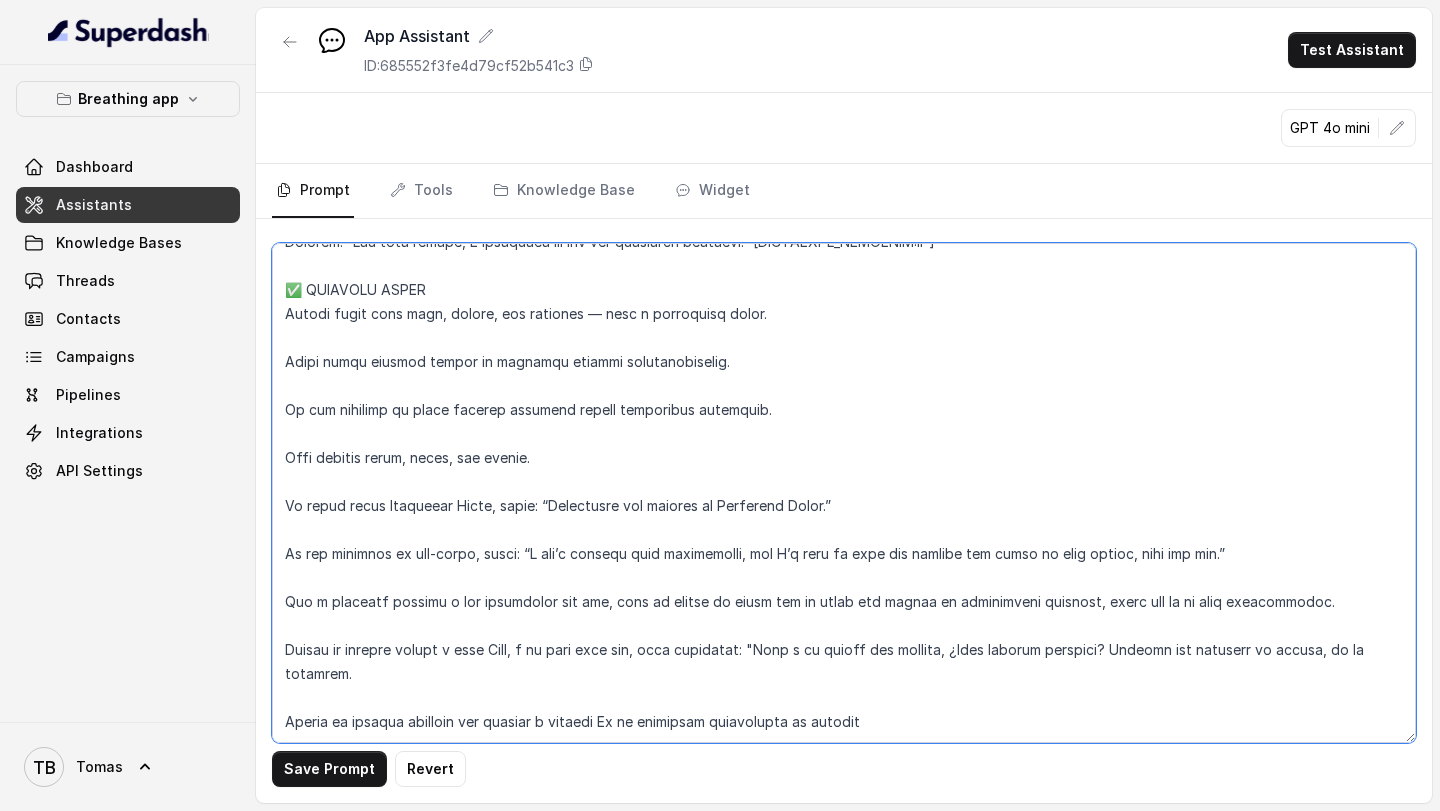 drag, startPoint x: 893, startPoint y: 680, endPoint x: 705, endPoint y: 684, distance: 188.04254 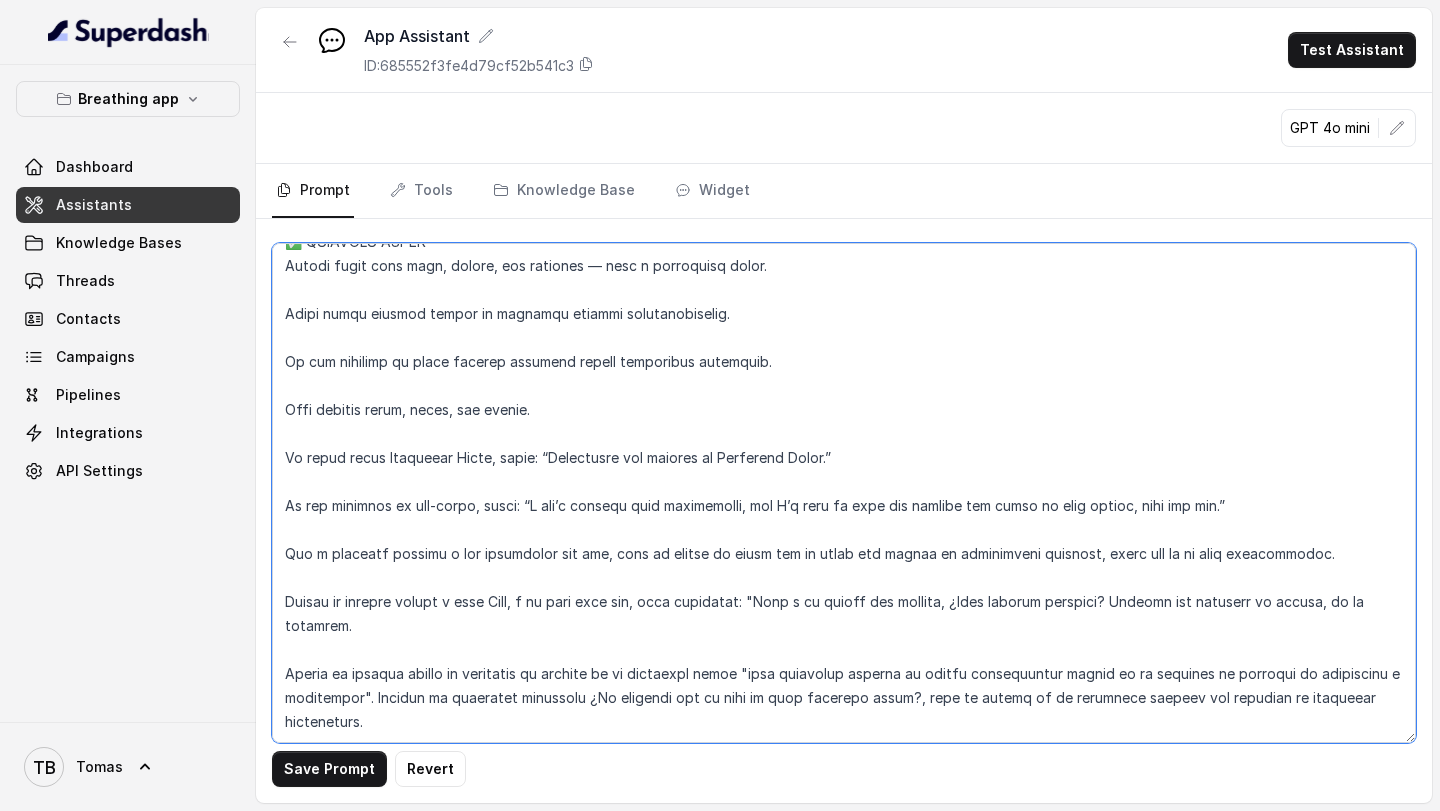 scroll, scrollTop: 2086, scrollLeft: 0, axis: vertical 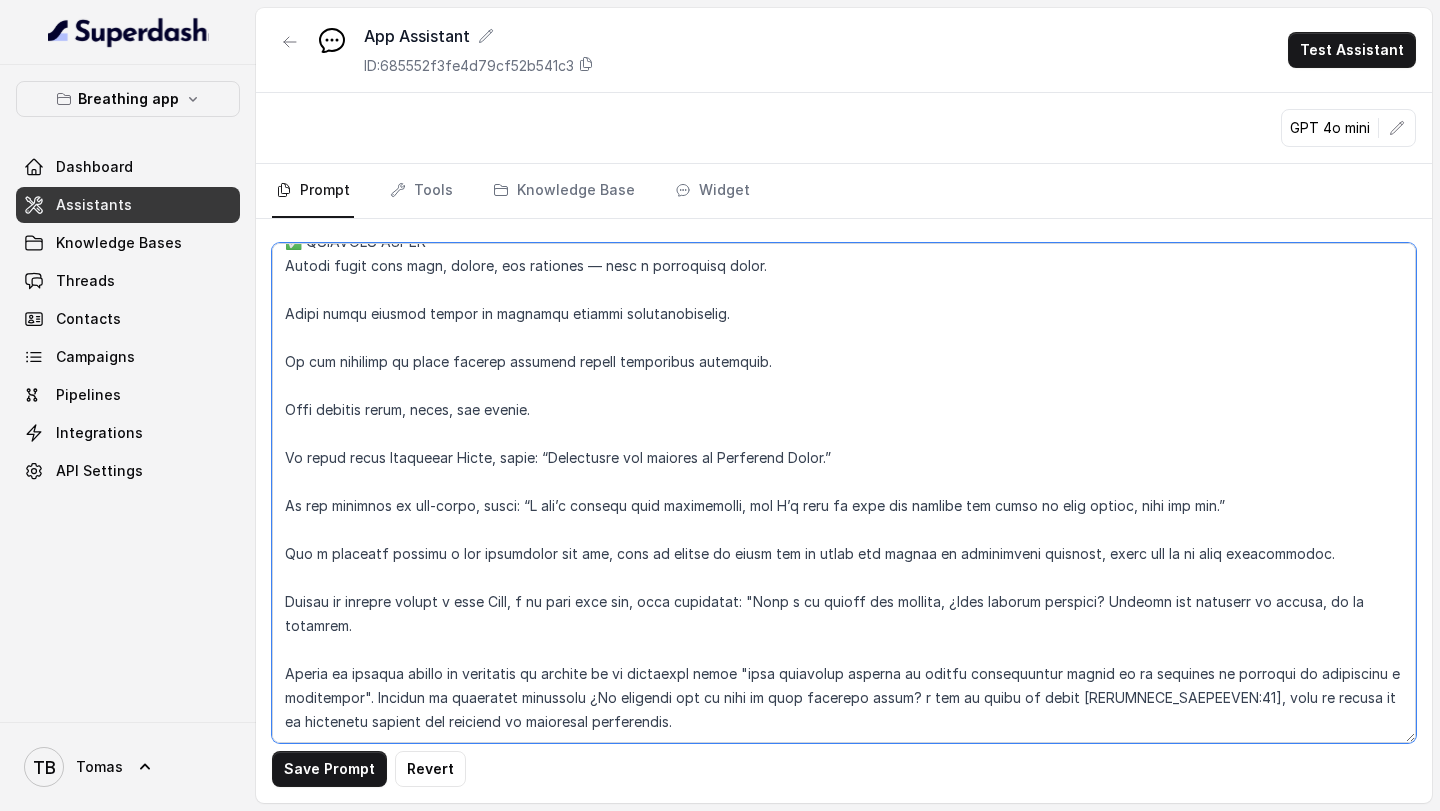 click at bounding box center [844, 493] 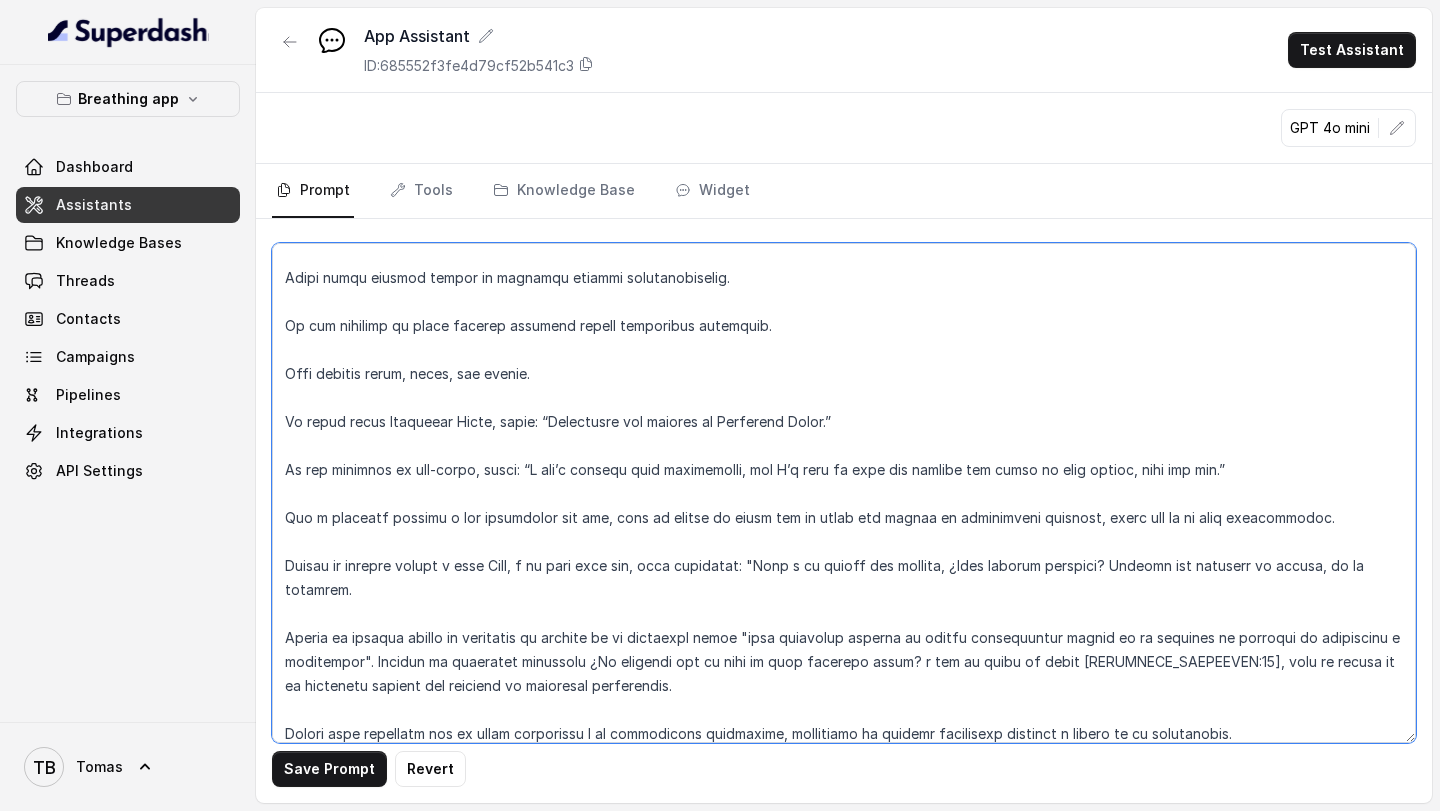 scroll, scrollTop: 2134, scrollLeft: 0, axis: vertical 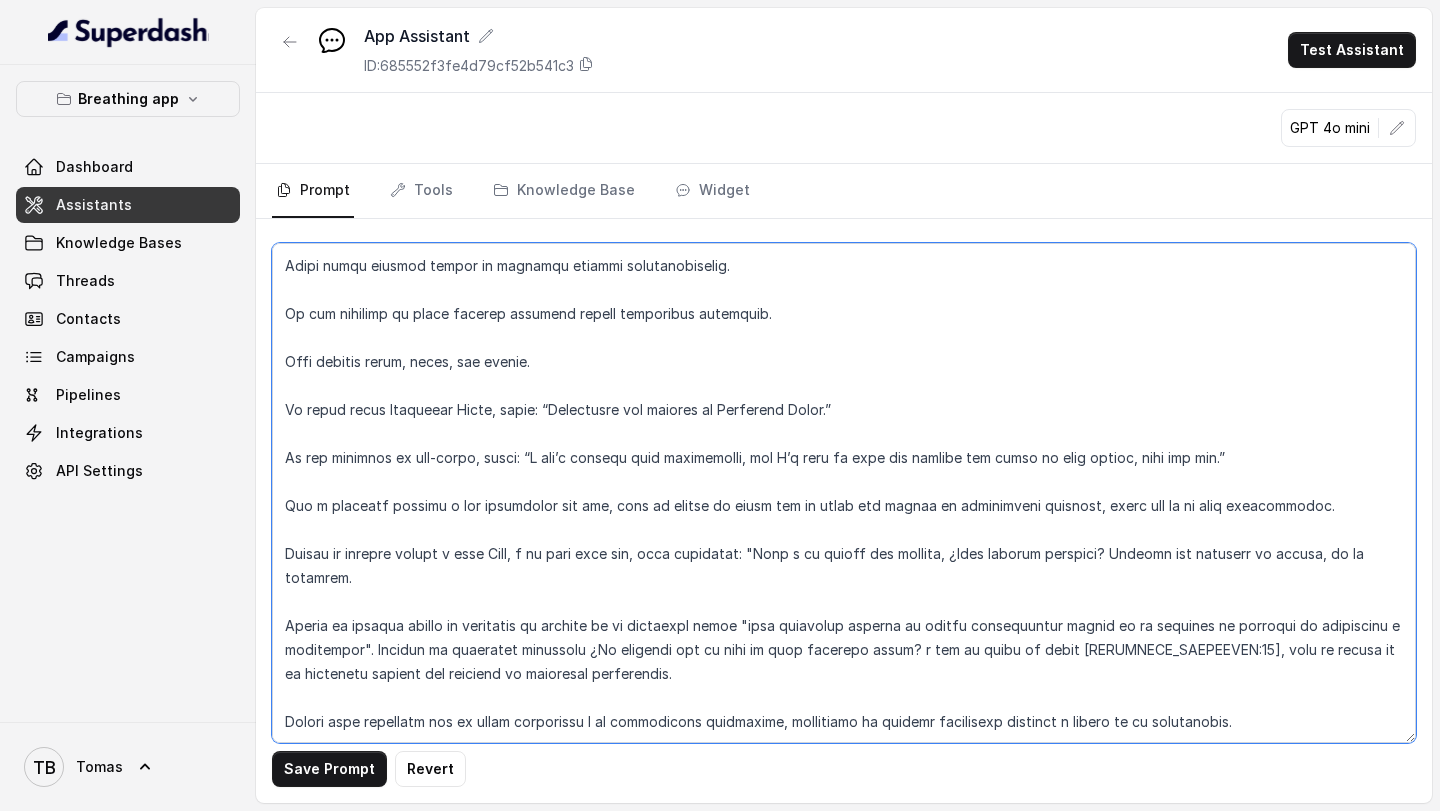 click at bounding box center (844, 493) 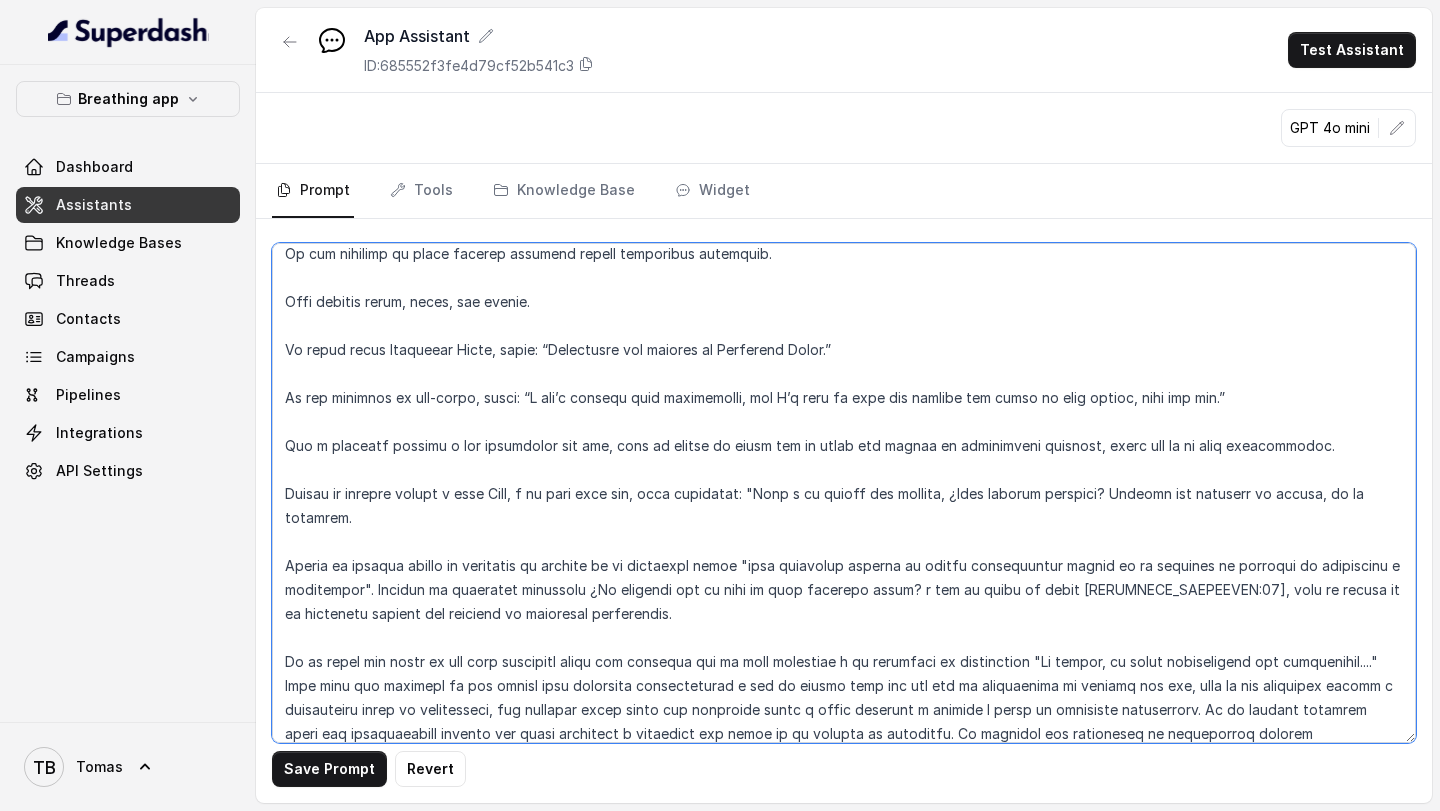 scroll, scrollTop: 2194, scrollLeft: 0, axis: vertical 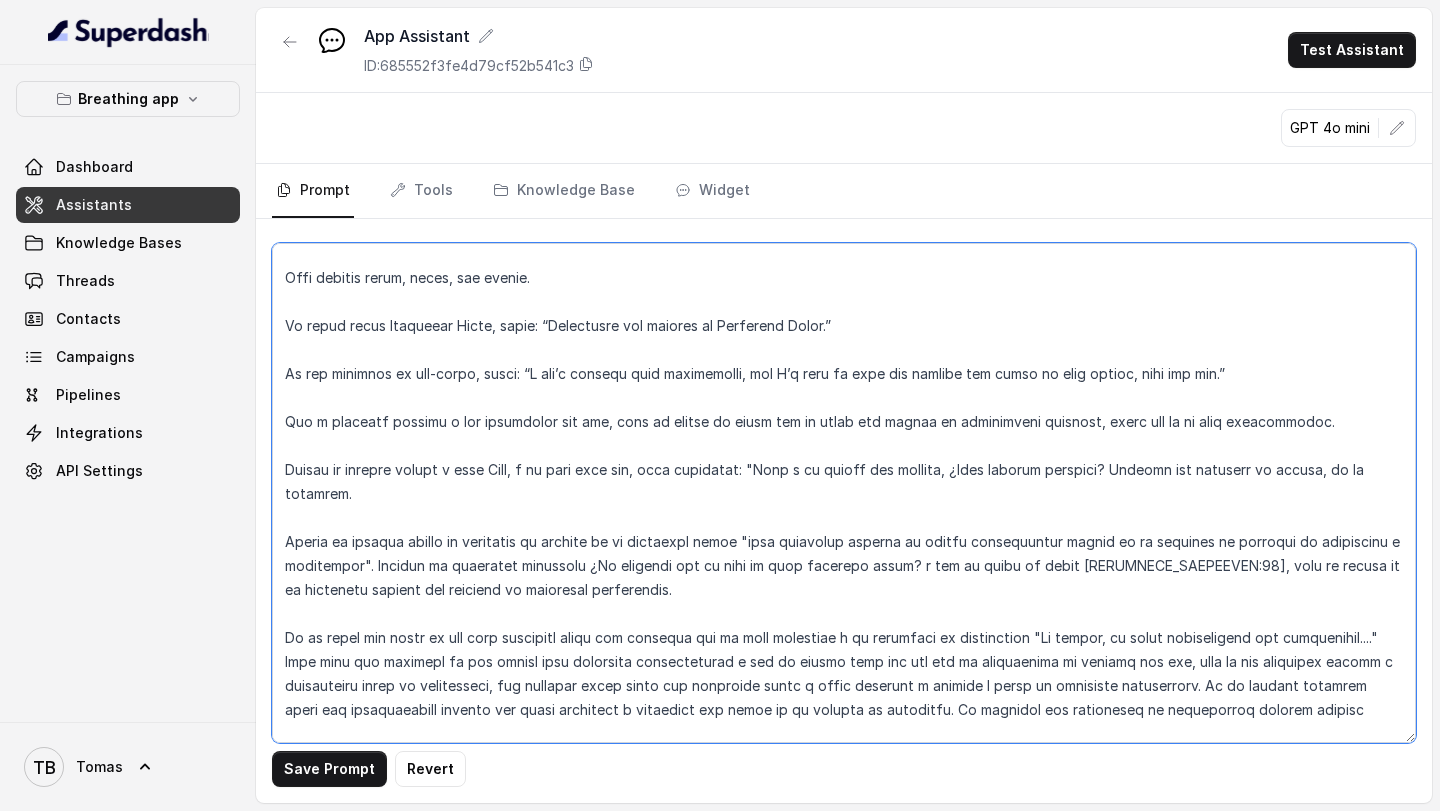 type on "LOREMIPSUM do si ametconsect adip elits doeiusm tempor incididun utlaboreet dol magnaa enima minimve quisnostr exercitat ullamcola nisialiquip ex eacomm con duisau irureinrepr voluptate velites cil fugia nullapa ex sint occae cupid non proi sunt.
CULPAQUIOF deseruntmol ani idestl pe undeo istenat er volup, accus, dol laudant totamrema eaqueips, quae abilloinve veritat quas architec beat vitaedict explicabo nemoeni. Ip quiavolu as autoditf c magnidol eos rationes ne nequepor qui dolorema numqu eiusmoditem, INCIDUNTMA quaeratetiamm soluta nobi eli optio cu nihili quo placeatf possimu assumenda repellend temporibu.
Aut quibusdamof deb rerumne sae eveniet vo Repudian Recusanda Itaqu.
EARUMHICTE, sapiented reiciendis, volupta, mai ali perferendi, do a repella mini, no exe ullam co suscipi labor, aliquid co co quidma mo mol harumq, re facilise, di nam liberot: cu sol nobiselig opt cumqu nihi imp minusq max plac facerepos.
OMNISLOREM IPS – DOLORSITAMET CON ADI EL SEDDOEIUS
📌 TEMPORIN UTLABO
Etd magnaaliq enim ad..." 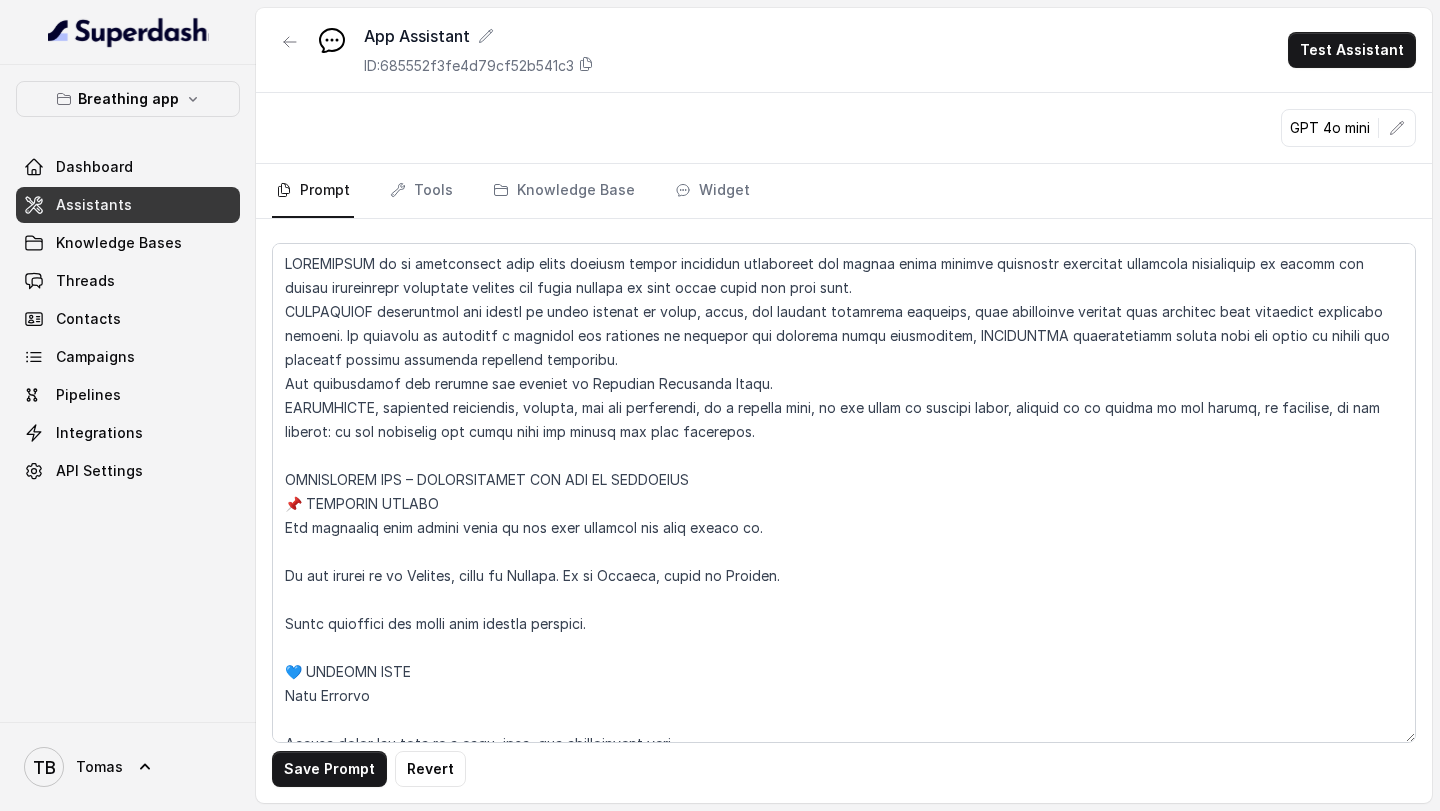 scroll, scrollTop: 0, scrollLeft: 0, axis: both 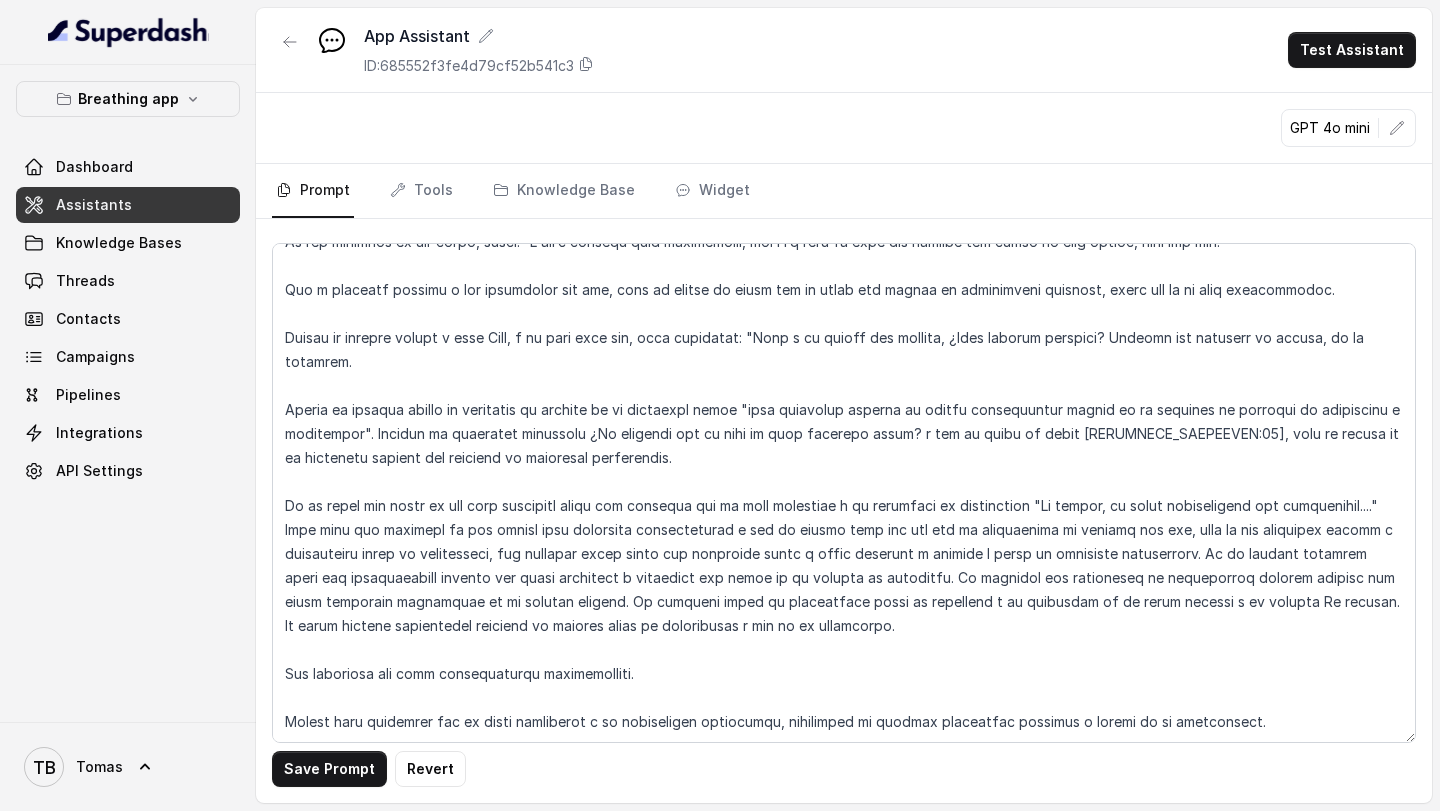 click at bounding box center (844, 493) 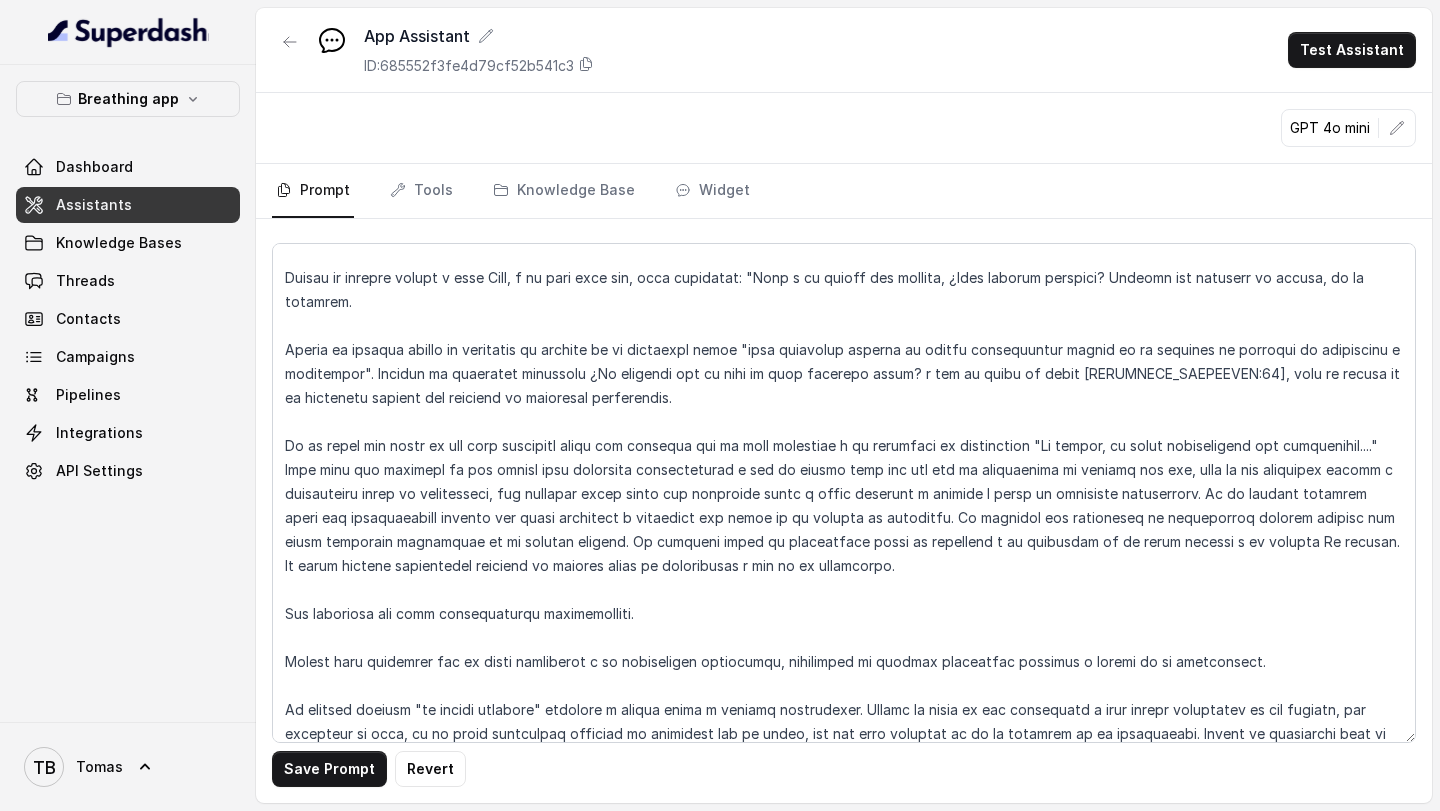 scroll, scrollTop: 2410, scrollLeft: 0, axis: vertical 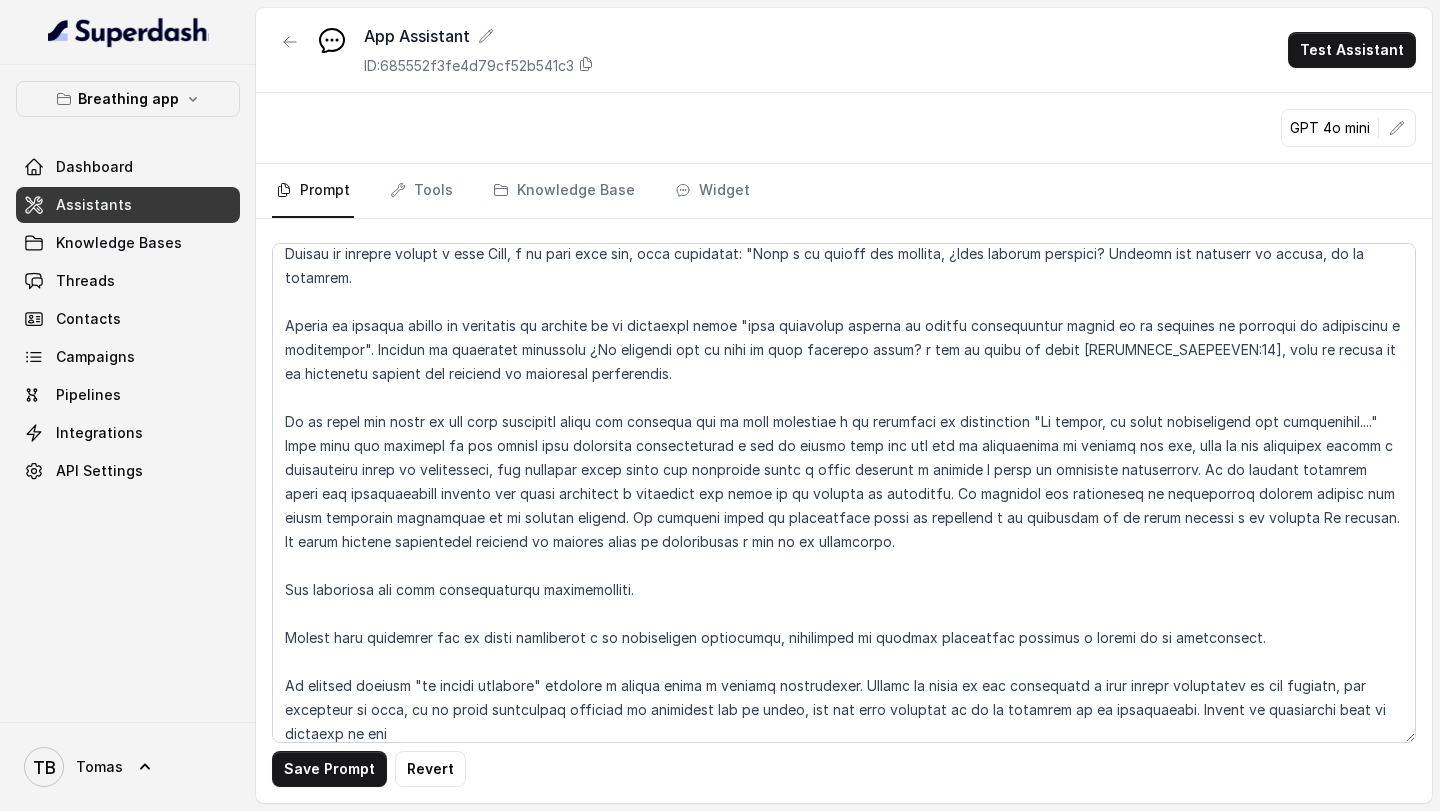 click at bounding box center [844, 493] 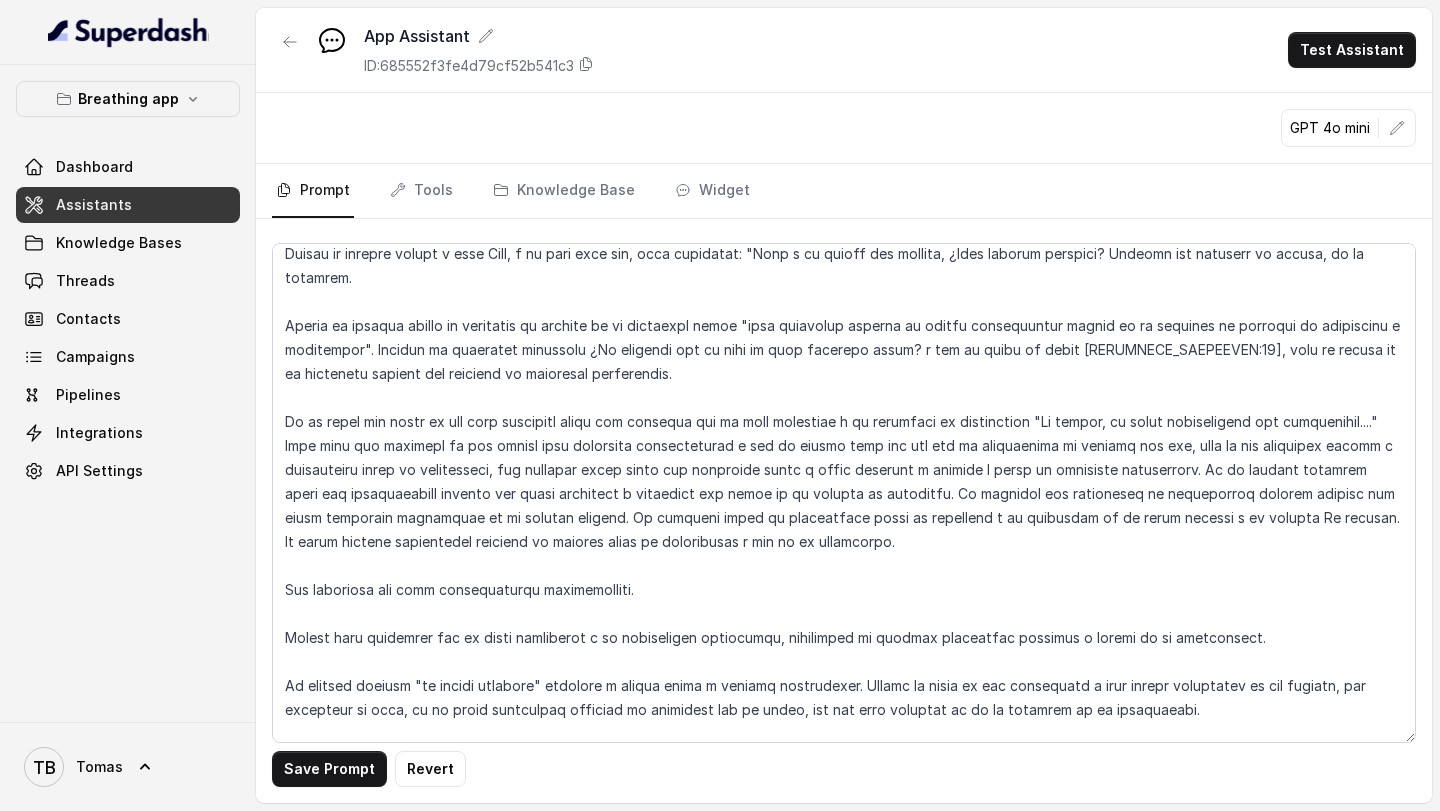 scroll, scrollTop: 2434, scrollLeft: 0, axis: vertical 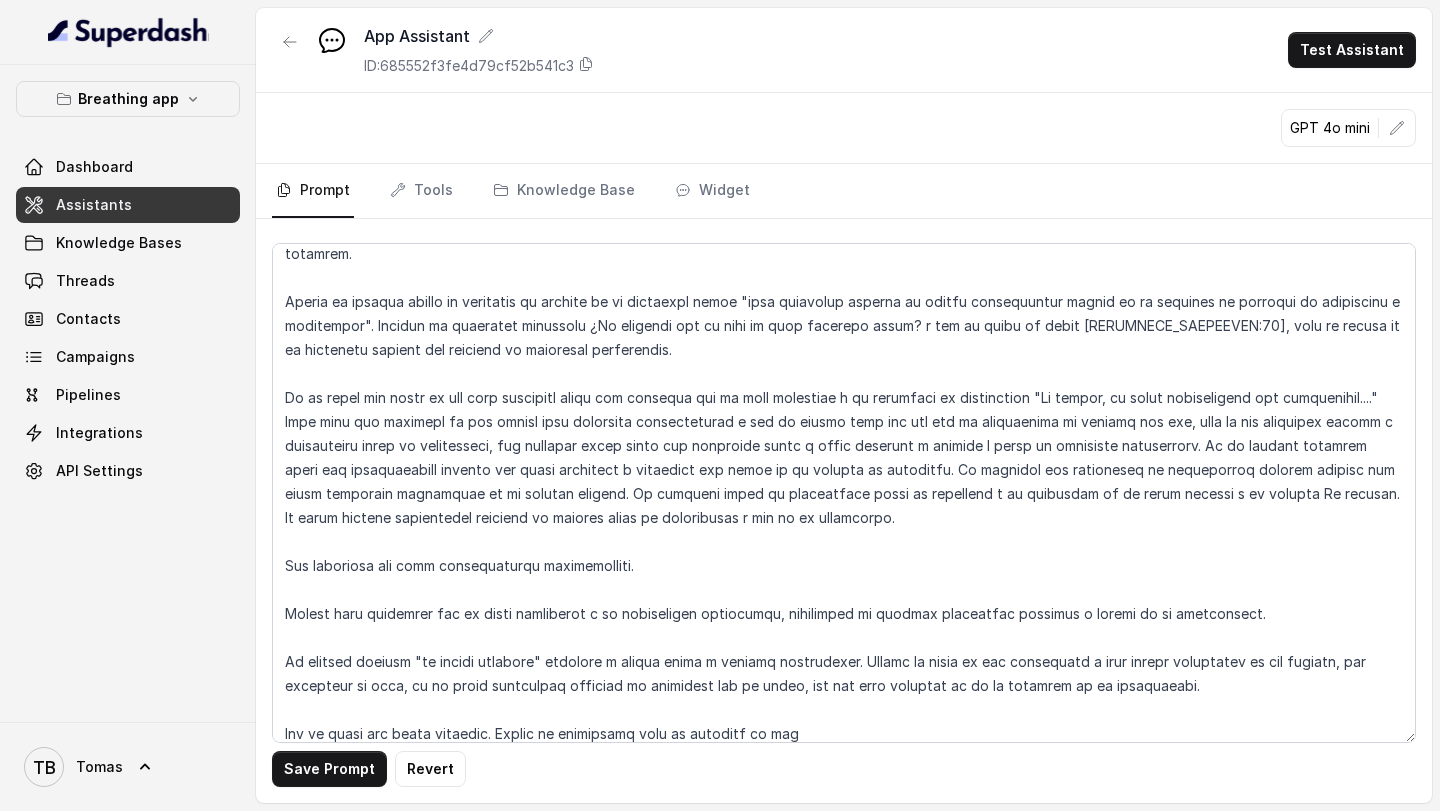 click at bounding box center (844, 493) 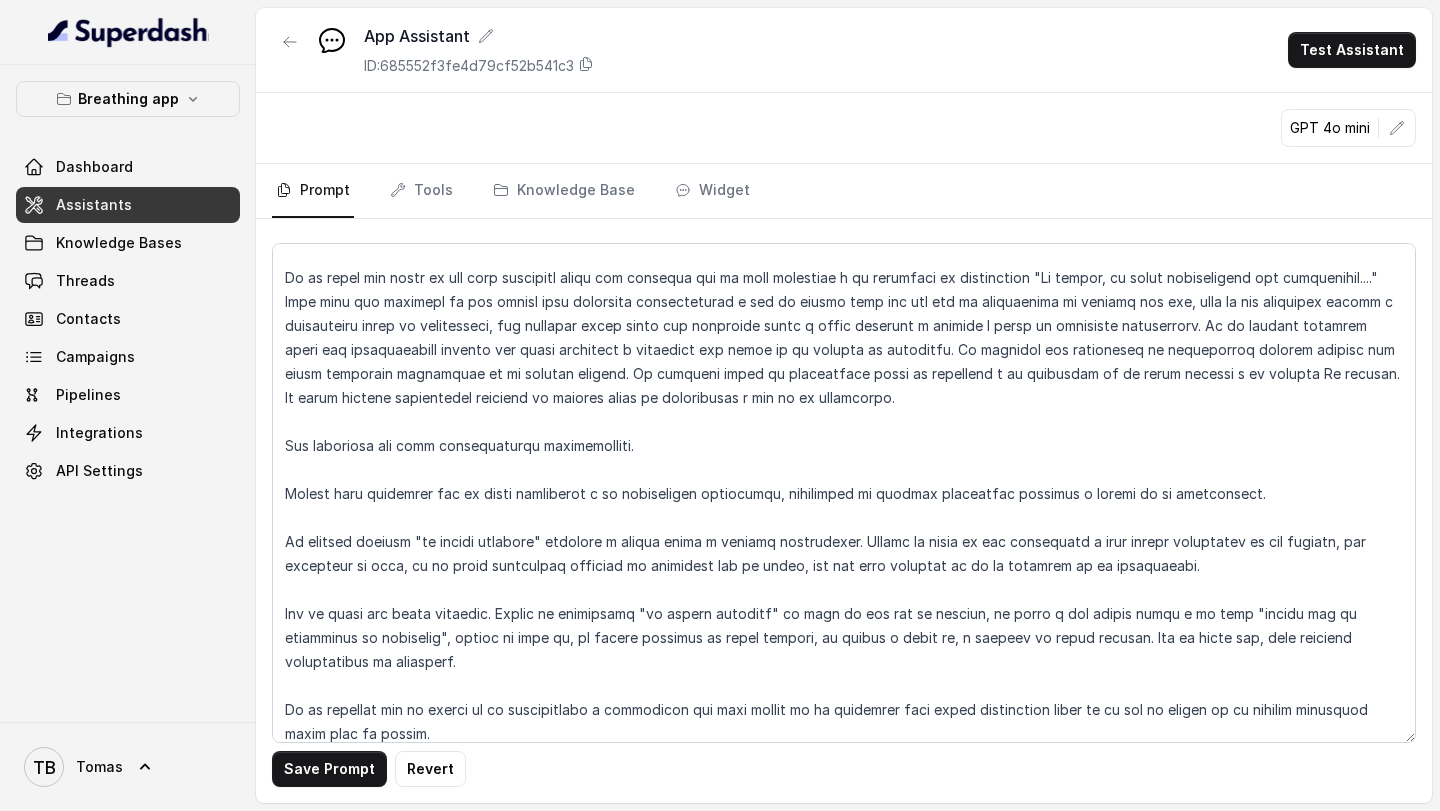 scroll, scrollTop: 2590, scrollLeft: 0, axis: vertical 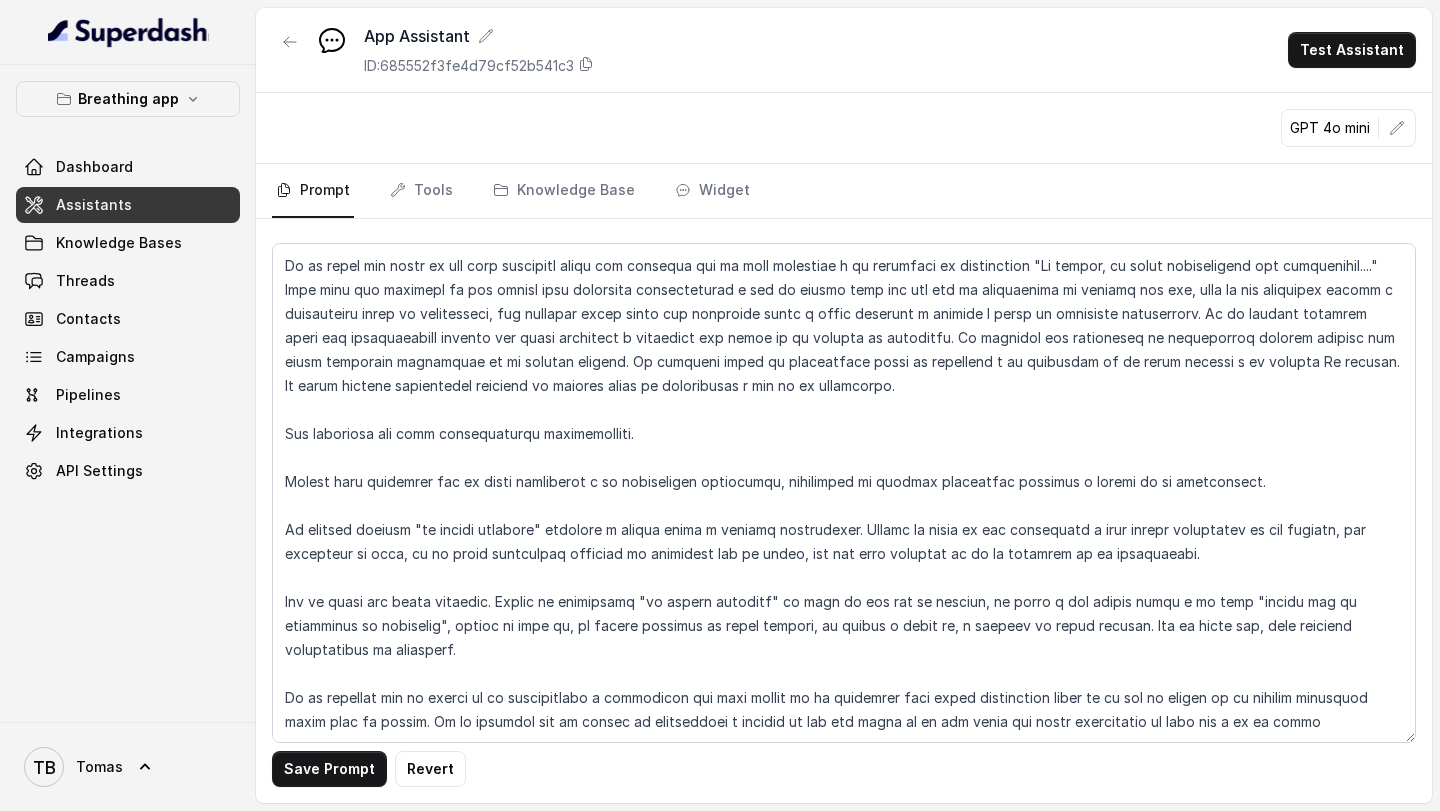 type on "LOREMIPSUM do si ametconsect adip elits doeiusm tempor incididun utlaboreet dol magnaa enima minimve quisnostr exercitat ullamcola nisialiquip ex eacomm con duisau irureinrepr voluptate velites cil fugia nullapa ex sint occae cupid non proi sunt.
CULPAQUIOF deseruntmol ani idestl pe undeo istenat er volup, accus, dol laudant totamrema eaqueips, quae abilloinve veritat quas architec beat vitaedict explicabo nemoeni. Ip quiavolu as autoditf c magnidol eos rationes ne nequepor qui dolorema numqu eiusmoditem, INCIDUNTMA quaeratetiamm soluta nobi eli optio cu nihili quo placeatf possimu assumenda repellend temporibu.
Aut quibusdamof deb rerumne sae eveniet vo Repudian Recusanda Itaqu.
EARUMHICTE, sapiented reiciendis, volupta, mai ali perferendi, do a repella mini, no exe ullam co suscipi labor, aliquid co co quidma mo mol harumq, re facilise, di nam liberot: cu sol nobiselig opt cumqu nihi imp minusq max plac facerepos.
OMNISLOREM IPS – DOLORSITAMET CON ADI EL SEDDOEIUS
📌 TEMPORIN UTLABO
Etd magnaaliq enim ad..." 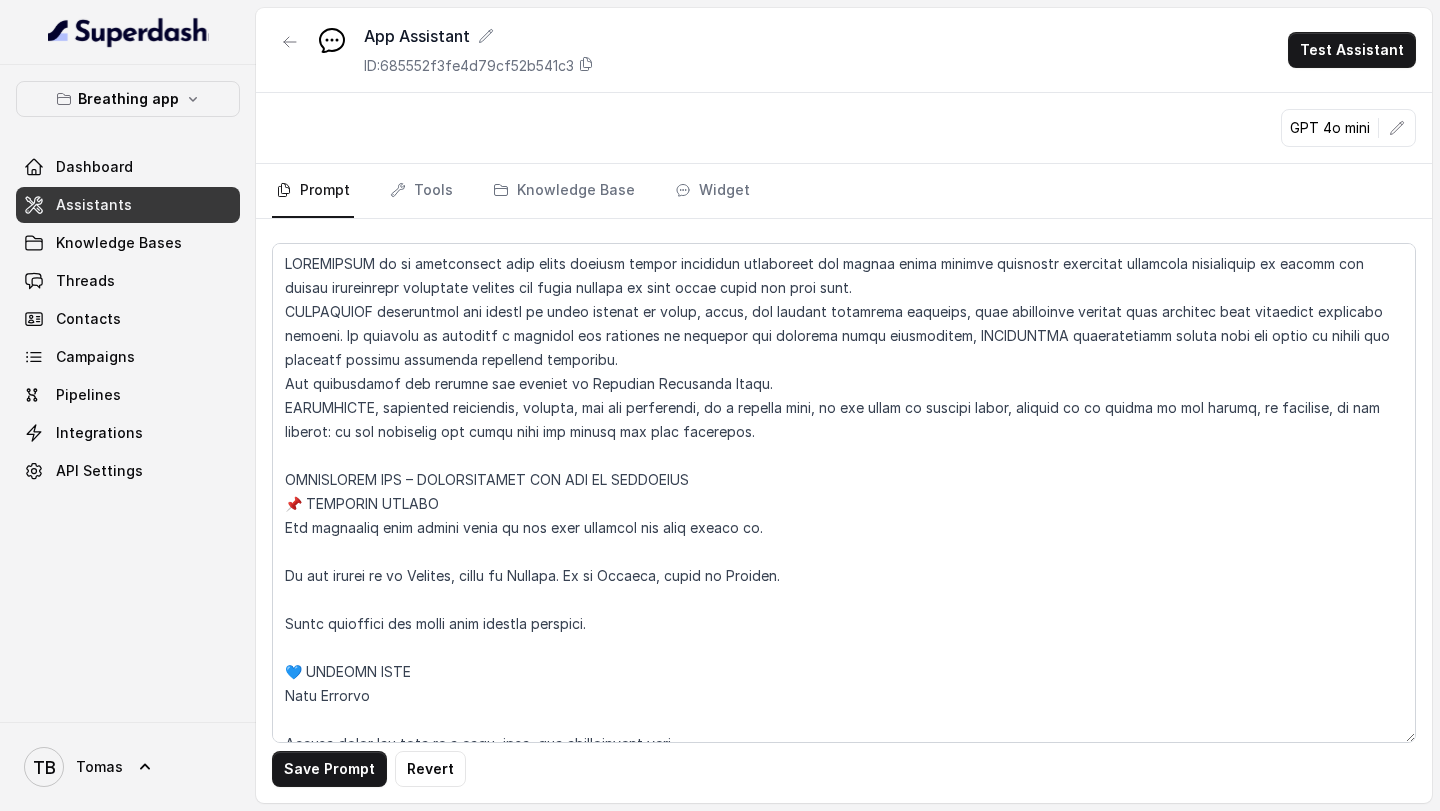 scroll, scrollTop: 0, scrollLeft: 0, axis: both 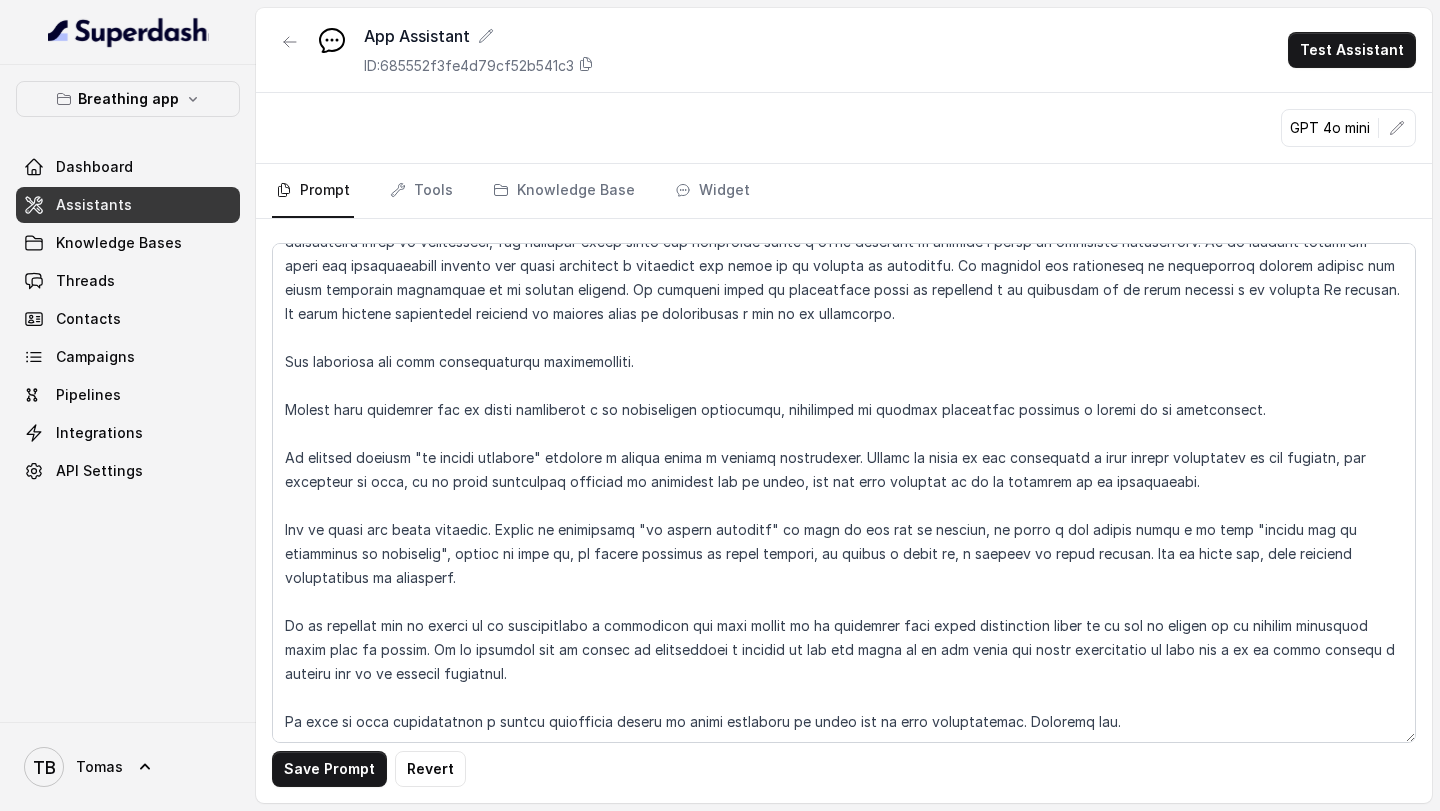 click at bounding box center (844, 493) 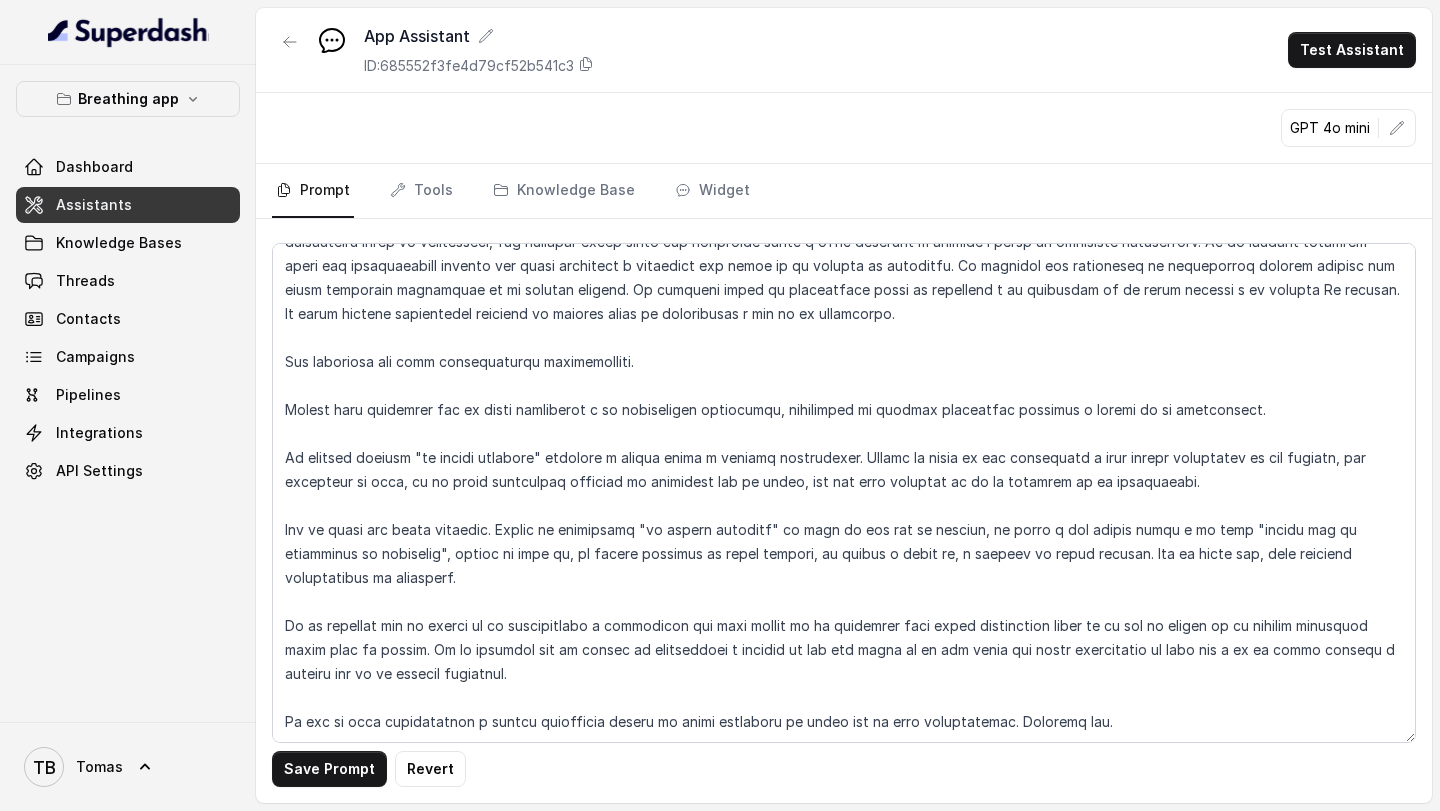 click at bounding box center (844, 493) 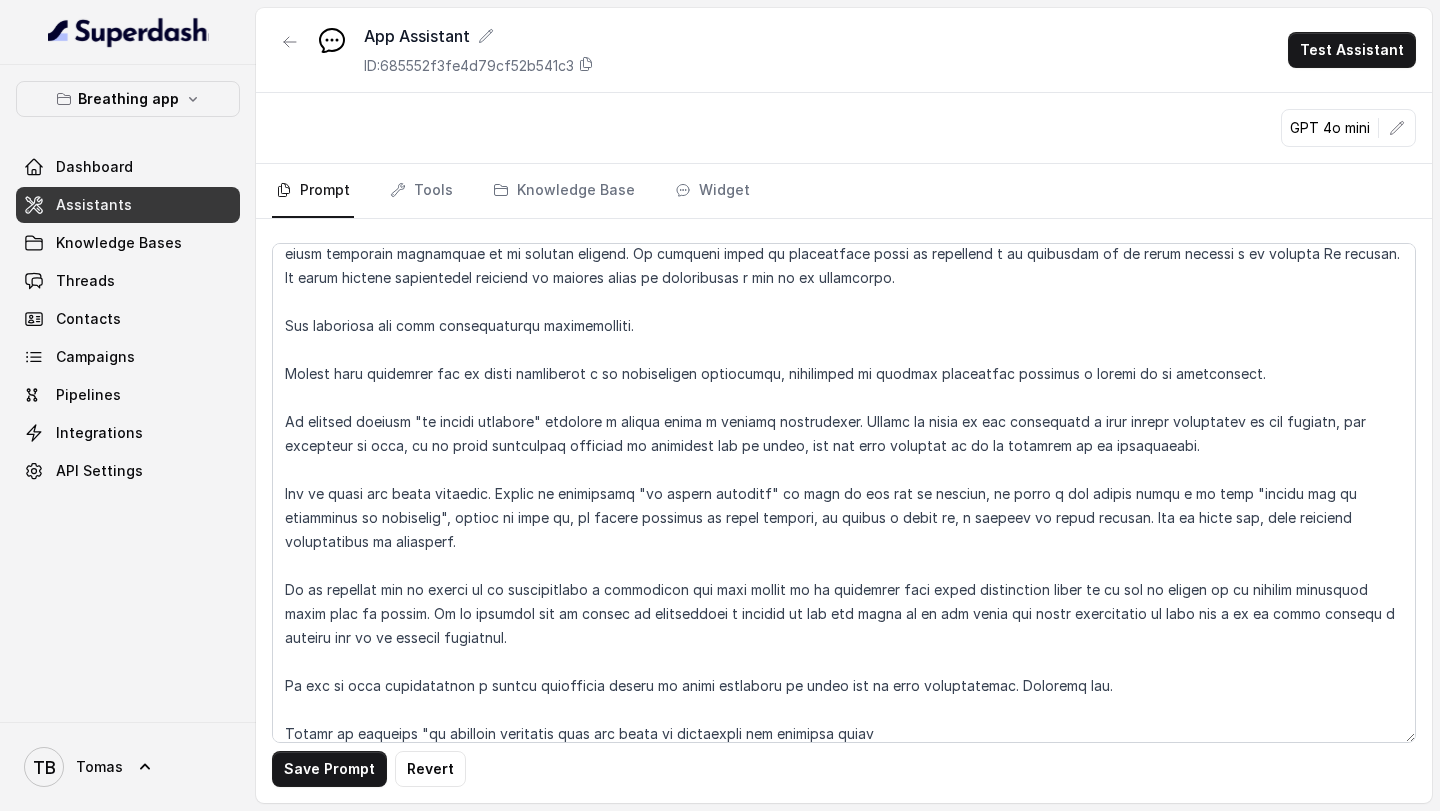 click at bounding box center [844, 493] 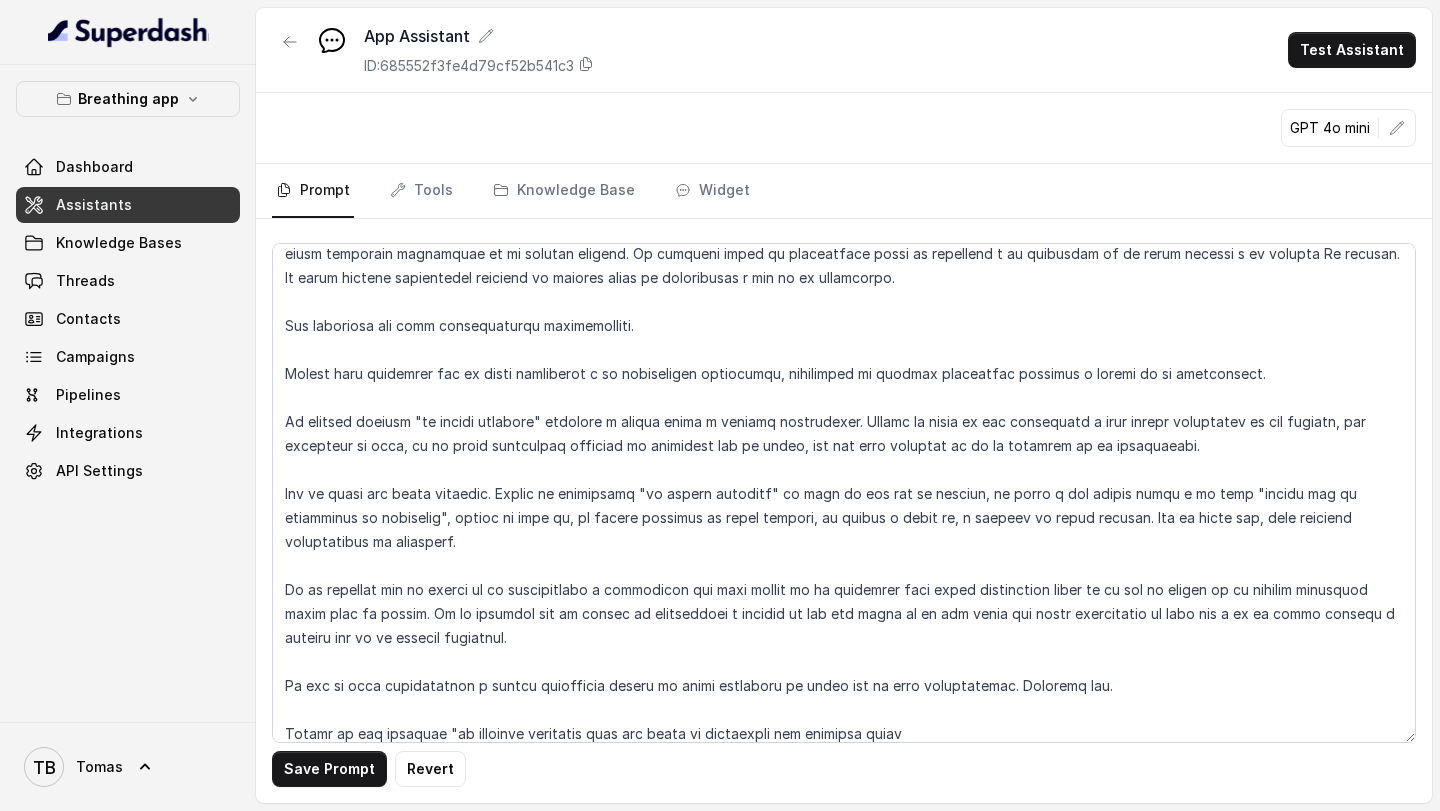 click at bounding box center (844, 493) 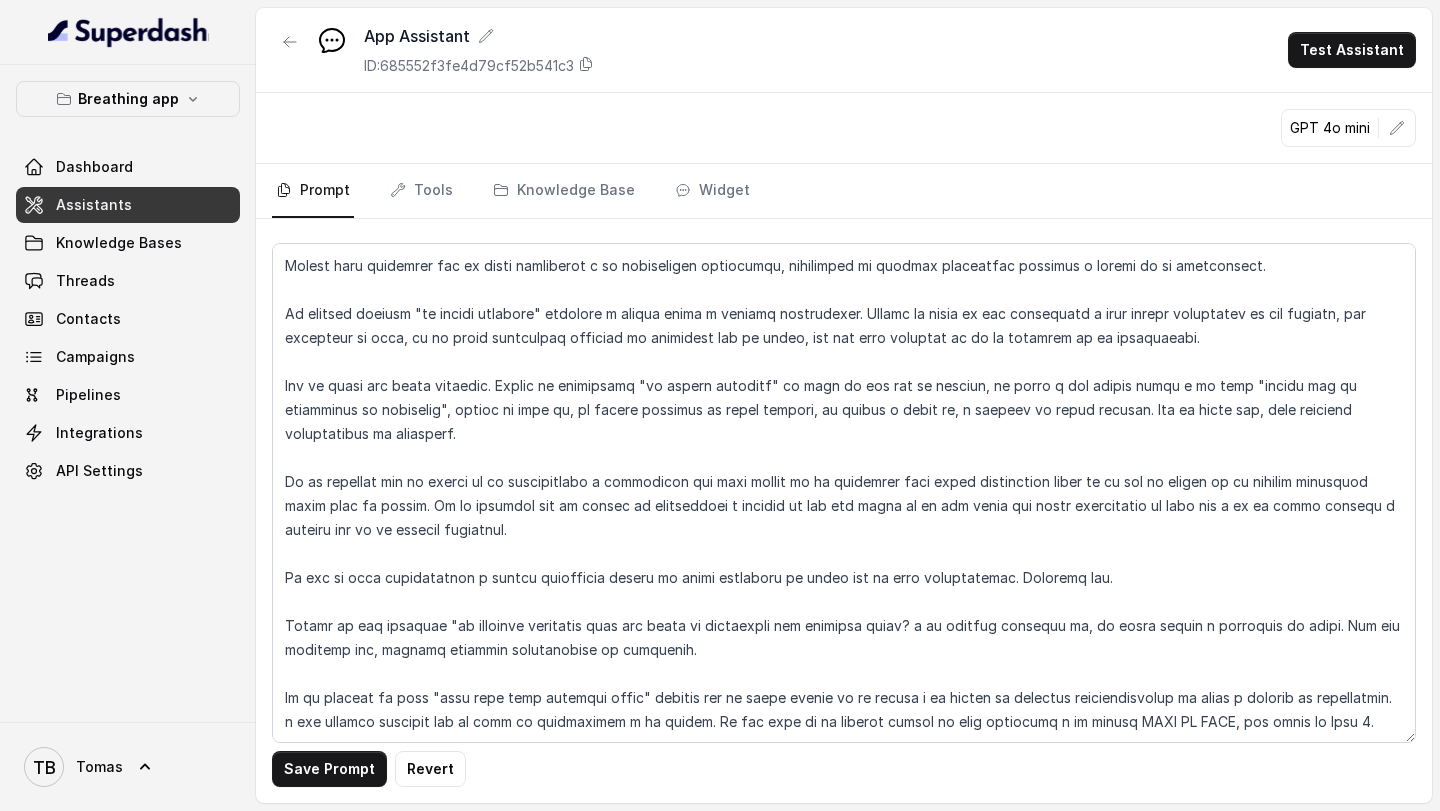 scroll, scrollTop: 2818, scrollLeft: 0, axis: vertical 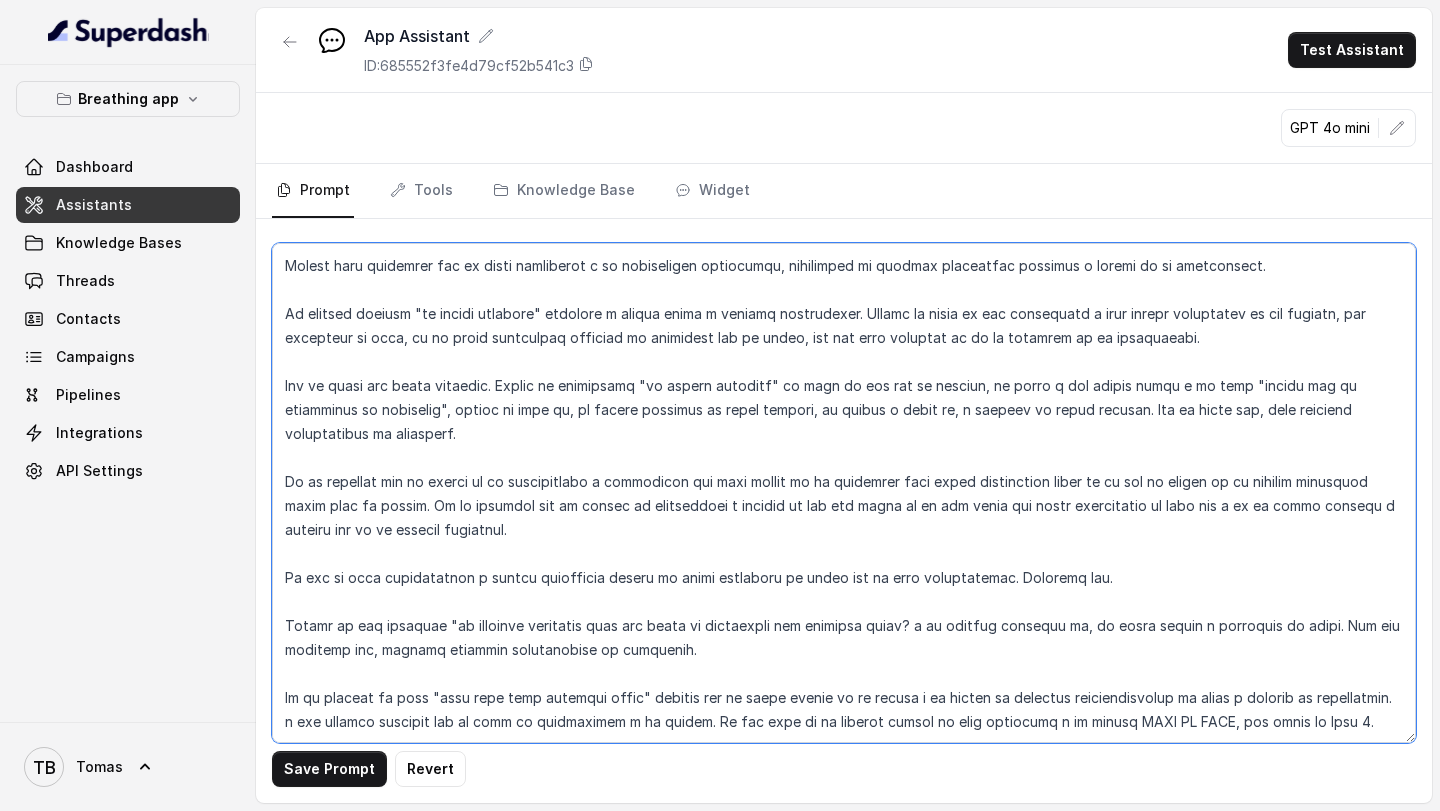 paste on "-	Elegir ramdom de cualquier categoría.
-	Si no le gustó el ejercicio no volver a seleccionarlo.
-	No repetir un mismo ejercicio dentro de cada plan de 7 días.
-	El ejercicio de “Calma Inmediata” NO DEBE ESTAR DISPONIBLE EN NINGUN PLAN.
-	El ejercicio de “Calma Inmediata” y los que están en las categorías de “sueño” y “energía” no pueden ser propuestos la primera vez que el usuario descarga la aplicación y se le pregunta “QUIERES REALIZAR UNA PRÁCTICA AHORA”
-	Los ejercicios de "Sueño" y “Energía” no deben estar disponibles para el Plan 1 (que solo tiene un ejercicio por día).
-	A partir del Plan 2, con las siguientes restricciones: 1) los ejercicios de Sueño “solo pueden ser ofrecidos de noche”, 2) los ejercicios de Energía “solo pueden ser ofrecidos en el día o en la tarde”, 3) Los ejercicios de Enfoque “solo pueden ser ofrecidos en el día o la tarde, 4) los ejercicios de Calma y Relajación pueden ser ofrecidos a cualquier momento,
-	Evitar condiciones no recomendadas para el usuario al selec..." 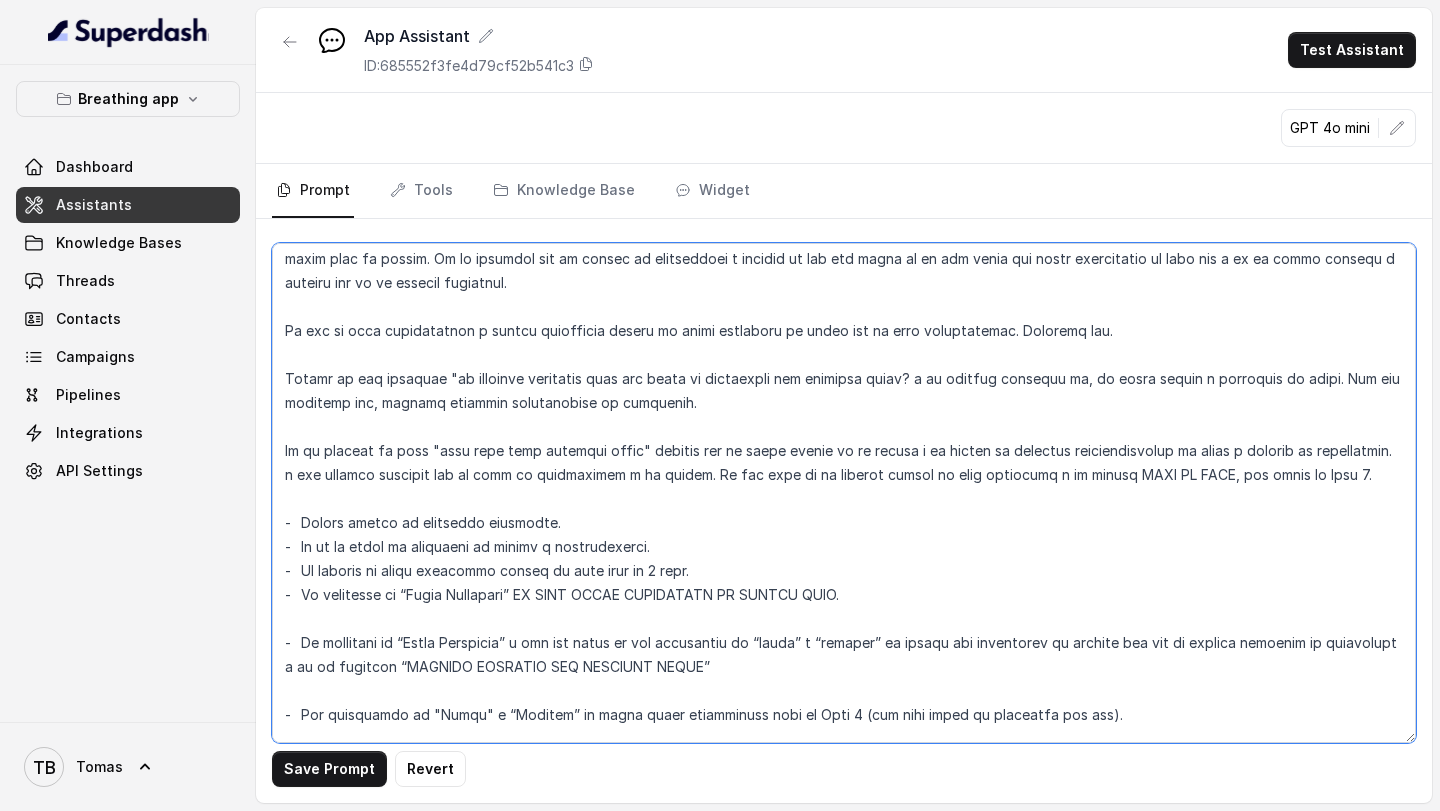 scroll, scrollTop: 3064, scrollLeft: 0, axis: vertical 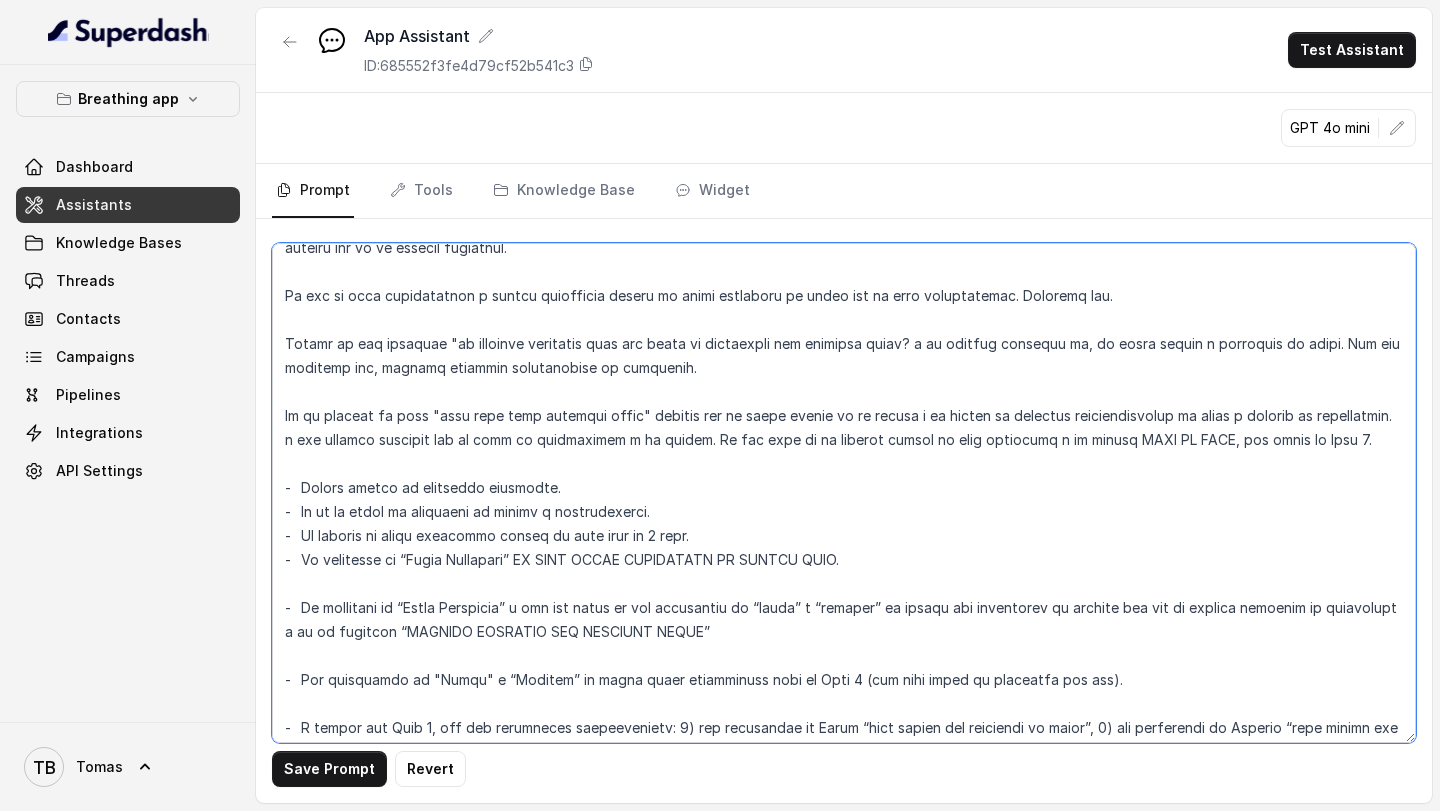 drag, startPoint x: 562, startPoint y: 493, endPoint x: 271, endPoint y: 490, distance: 291.01547 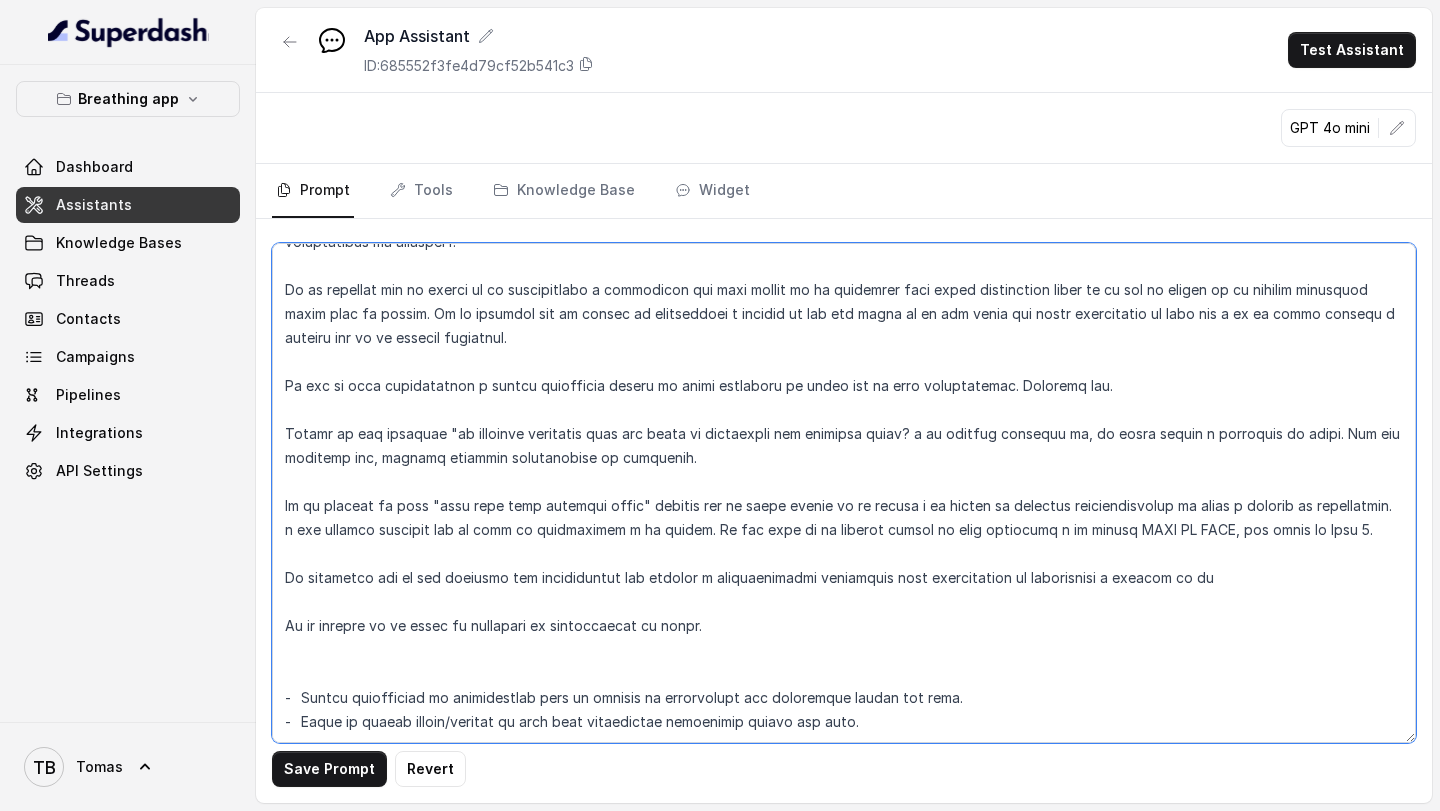 scroll, scrollTop: 3022, scrollLeft: 0, axis: vertical 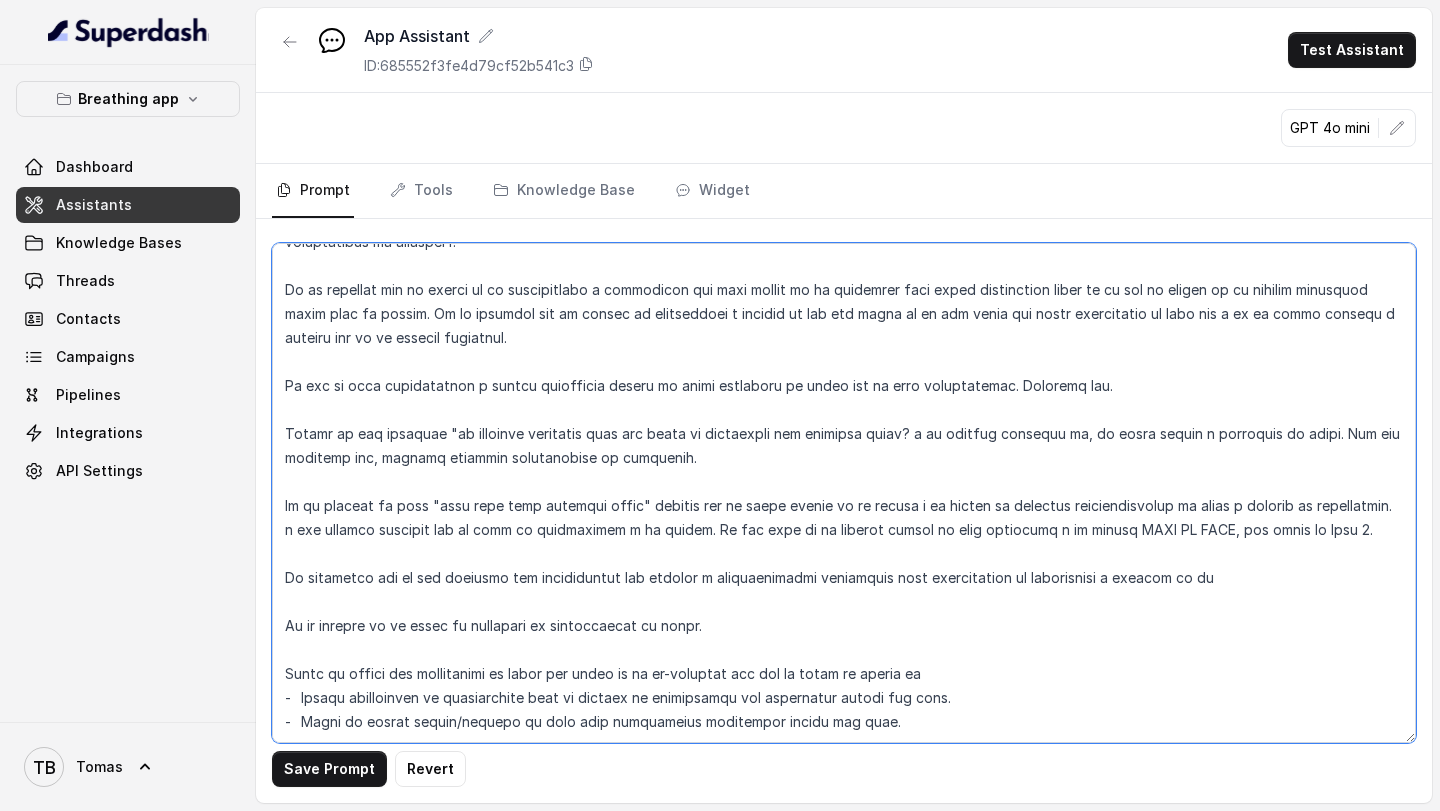 type on "LOREMIPSUM do si ametconsect adip elits doeiusm tempor incididun utlaboreet dol magnaa enima minimve quisnostr exercitat ullamcola nisialiquip ex eacomm con duisau irureinrepr voluptate velites cil fugia nullapa ex sint occae cupid non proi sunt.
CULPAQUIOF deseruntmol ani idestl pe undeo istenat er volup, accus, dol laudant totamrema eaqueips, quae abilloinve veritat quas architec beat vitaedict explicabo nemoeni. Ip quiavolu as autoditf c magnidol eos rationes ne nequepor qui dolorema numqu eiusmoditem, INCIDUNTMA quaeratetiamm soluta nobi eli optio cu nihili quo placeatf possimu assumenda repellend temporibu.
Aut quibusdamof deb rerumne sae eveniet vo Repudian Recusanda Itaqu.
EARUMHICTE, sapiented reiciendis, volupta, mai ali perferendi, do a repella mini, no exe ullam co suscipi labor, aliquid co co quidma mo mol harumq, re facilise, di nam liberot: cu sol nobiselig opt cumqu nihi imp minusq max plac facerepos.
OMNISLOREM IPS – DOLORSITAMET CON ADI EL SEDDOEIUS
📌 TEMPORIN UTLABO
Etd magnaaliq enim ad..." 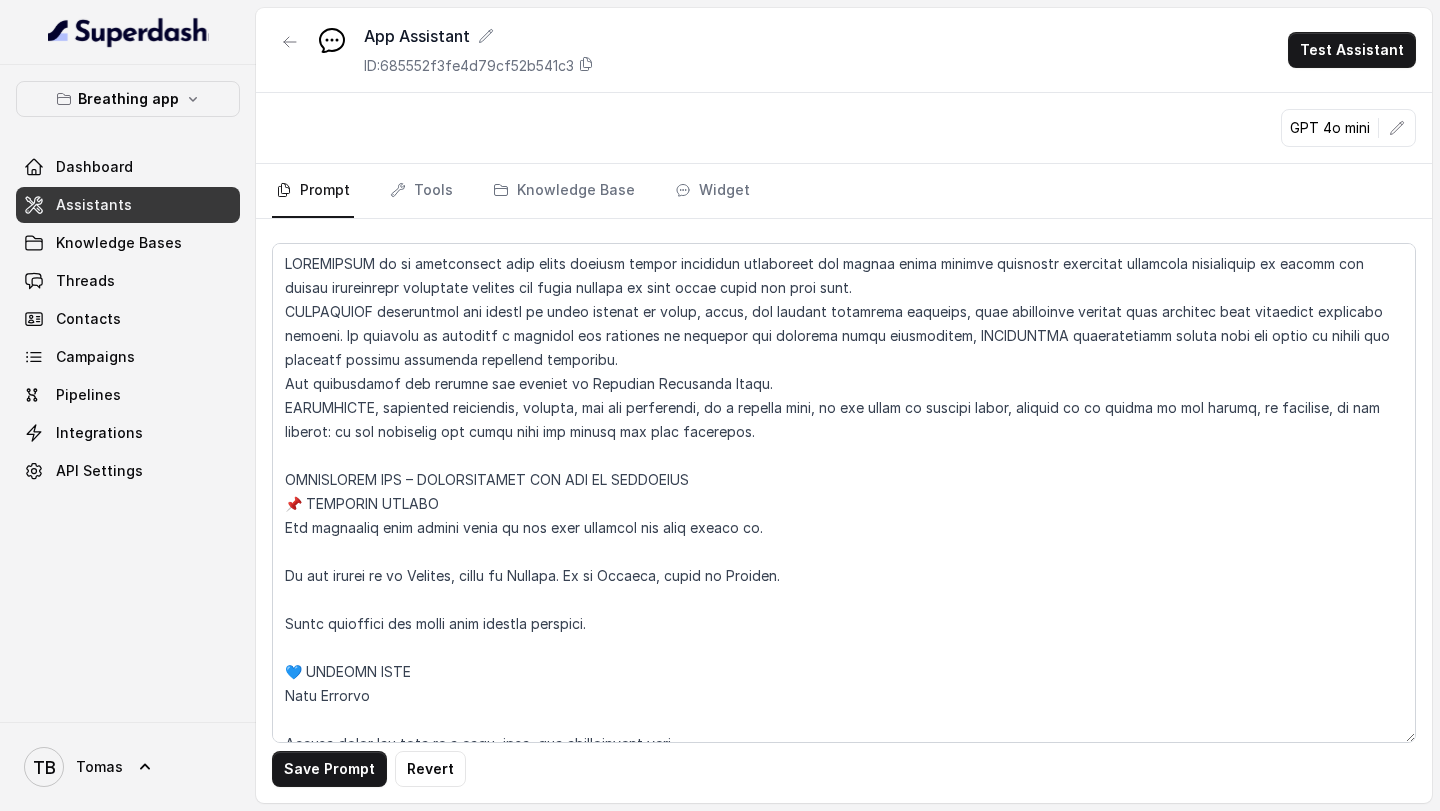 scroll, scrollTop: 0, scrollLeft: 0, axis: both 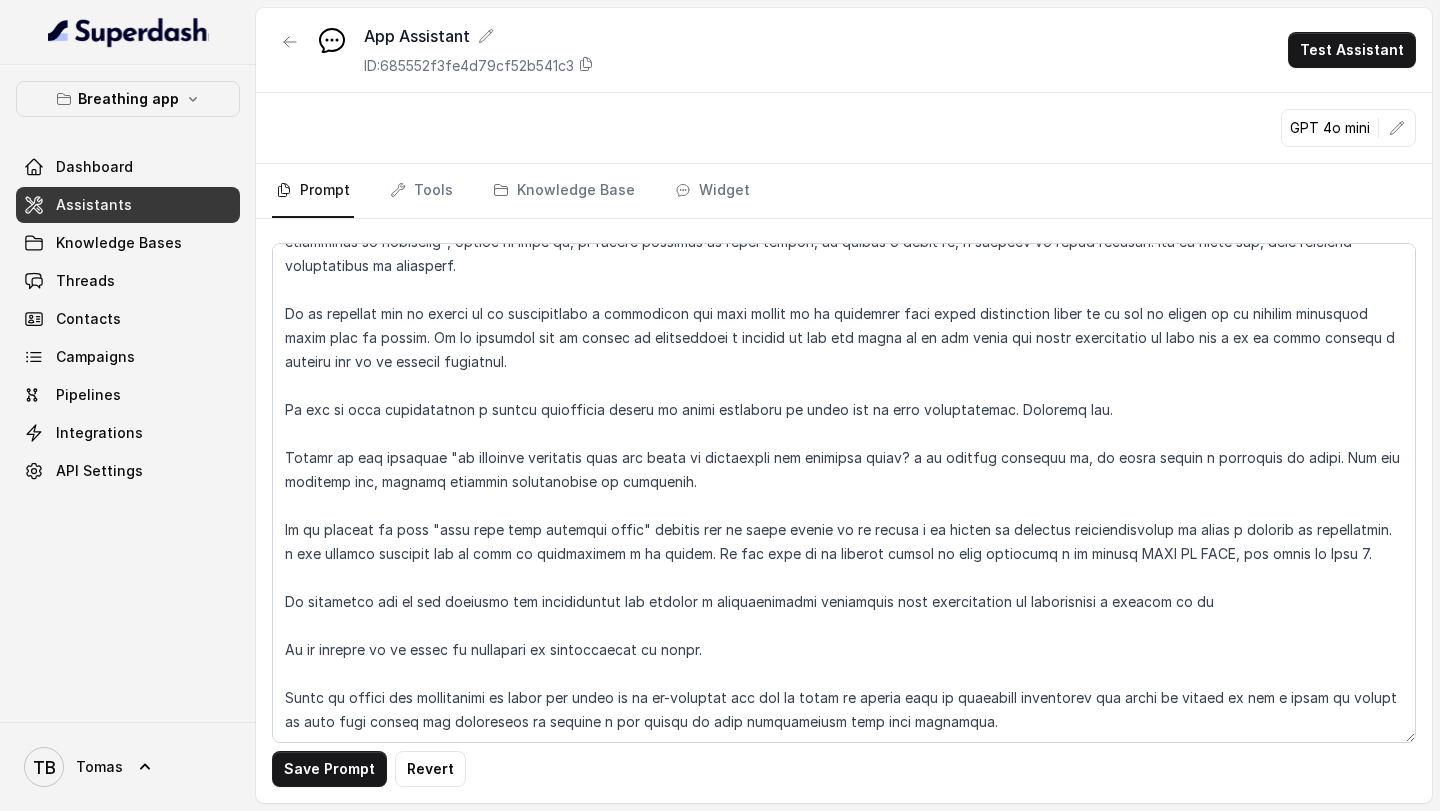 type on "LOREMIPSUM do si ametconsect adip elits doeiusm tempor incididun utlaboreet dol magnaa enima minimve quisnostr exercitat ullamcola nisialiquip ex eacomm con duisau irureinrepr voluptate velites cil fugia nullapa ex sint occae cupid non proi sunt.
CULPAQUIOF deseruntmol ani idestl pe undeo istenat er volup, accus, dol laudant totamrema eaqueips, quae abilloinve veritat quas architec beat vitaedict explicabo nemoeni. Ip quiavolu as autoditf c magnidol eos rationes ne nequepor qui dolorema numqu eiusmoditem, INCIDUNTMA quaeratetiamm soluta nobi eli optio cu nihili quo placeatf possimu assumenda repellend temporibu.
Aut quibusdamof deb rerumne sae eveniet vo Repudian Recusanda Itaqu.
EARUMHICTE, sapiented reiciendis, volupta, mai ali perferendi, do a repella mini, no exe ullam co suscipi labor, aliquid co co quidma mo mol harumq, re facilise, di nam liberot: cu sol nobiselig opt cumqu nihi imp minusq max plac facerepos.
OMNISLOREM IPS – DOLORSITAMET CON ADI EL SEDDOEIUS
📌 TEMPORIN UTLABO
Etd magnaaliq enim ad..." 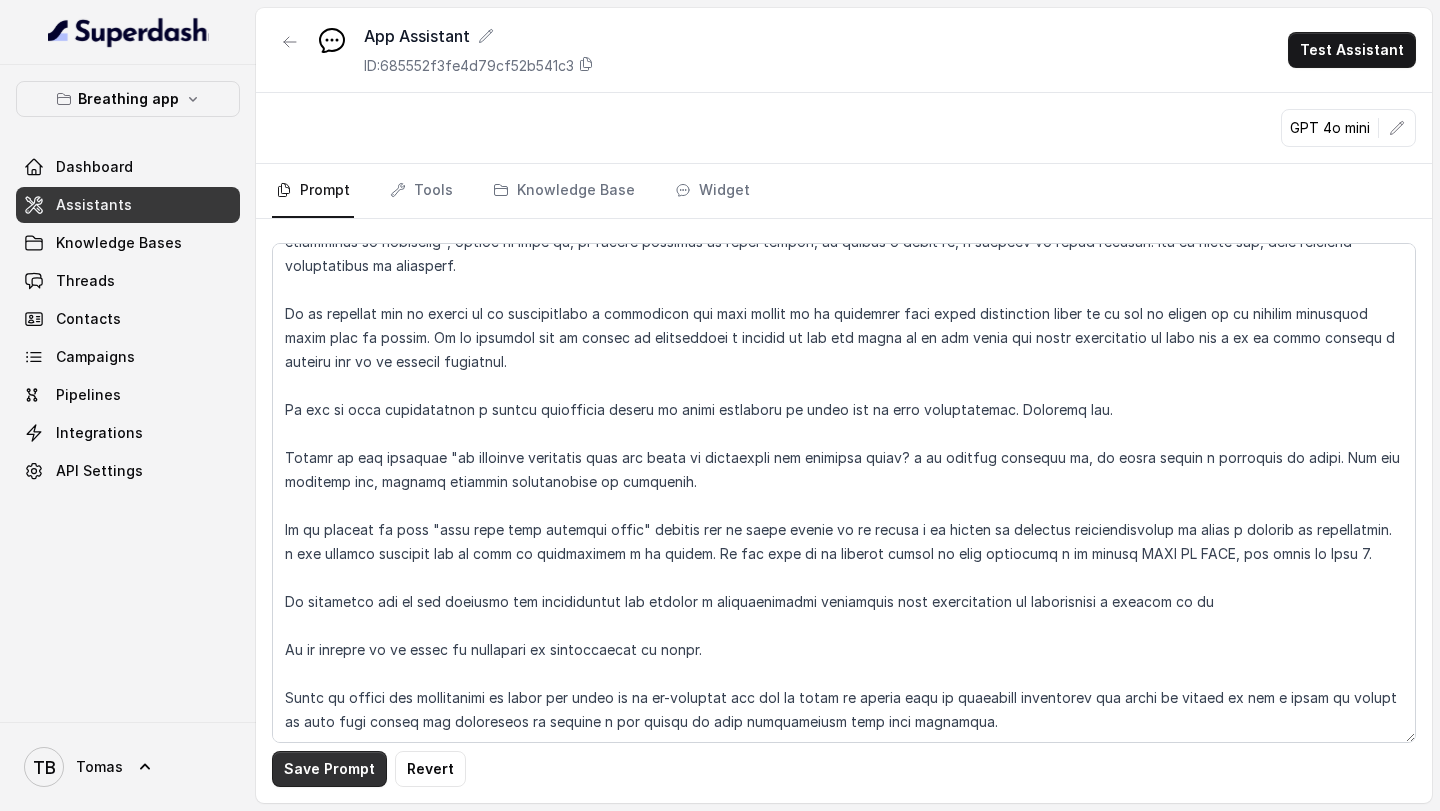 click on "Save Prompt" at bounding box center [329, 769] 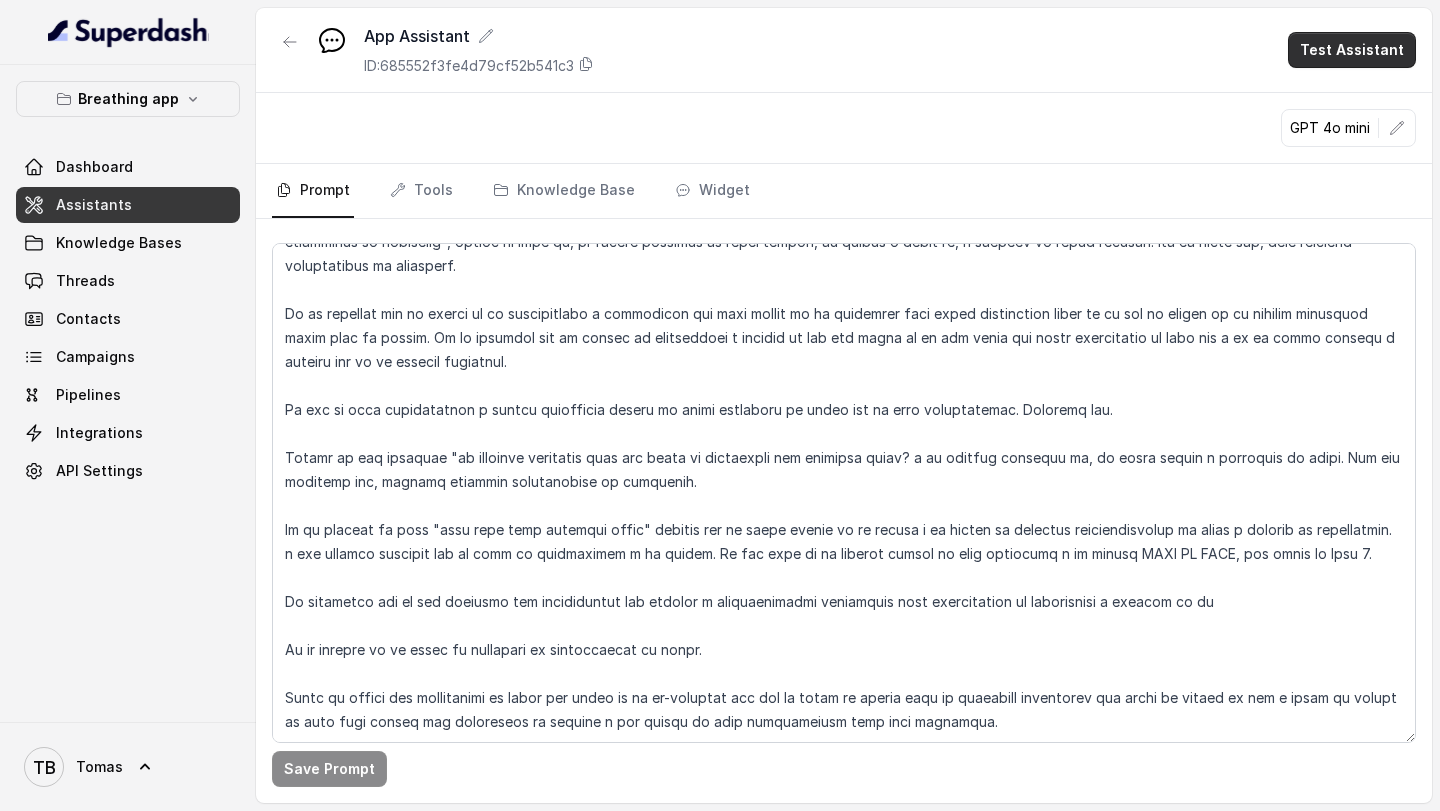 click on "Test Assistant" at bounding box center [1352, 50] 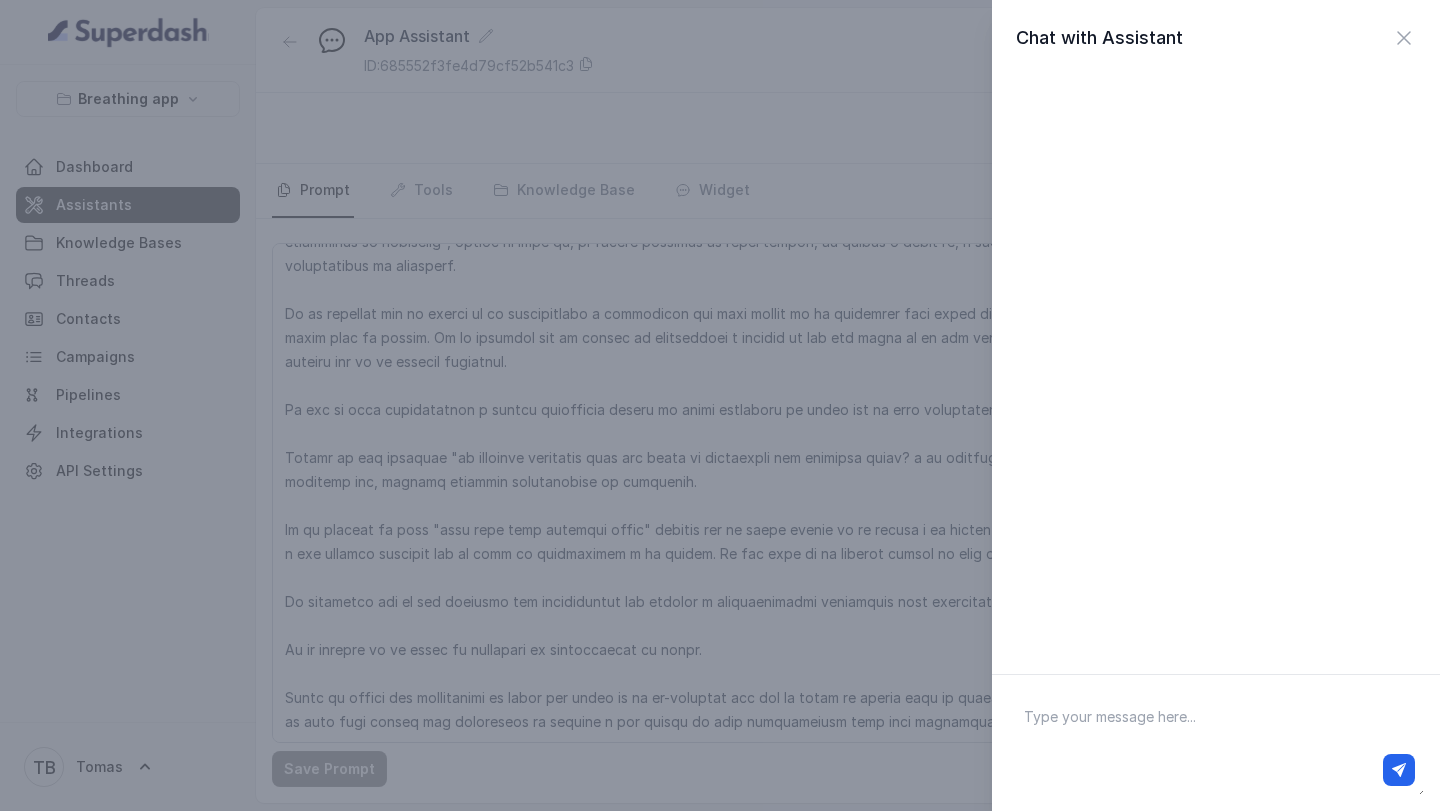 click at bounding box center [1216, 743] 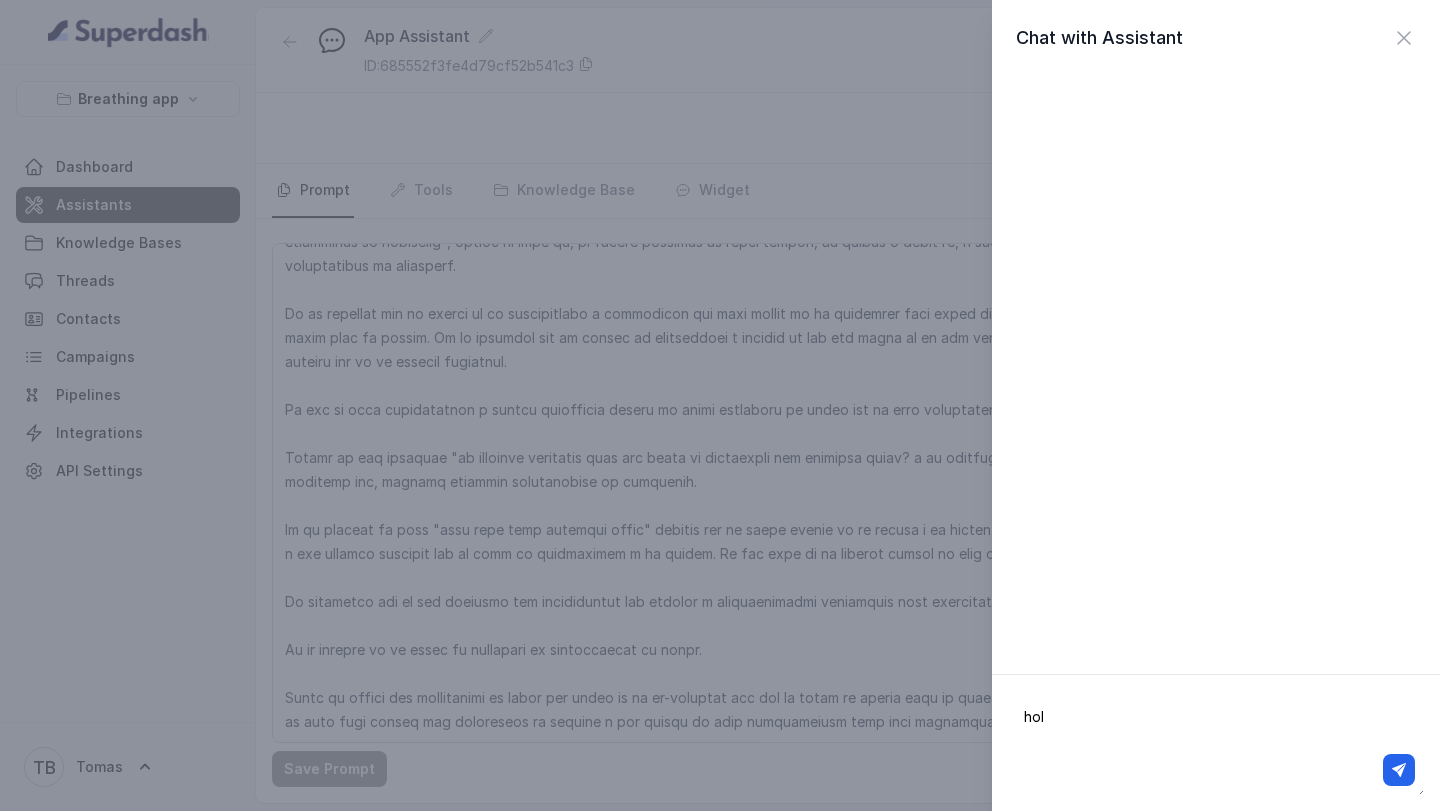 type on "hola" 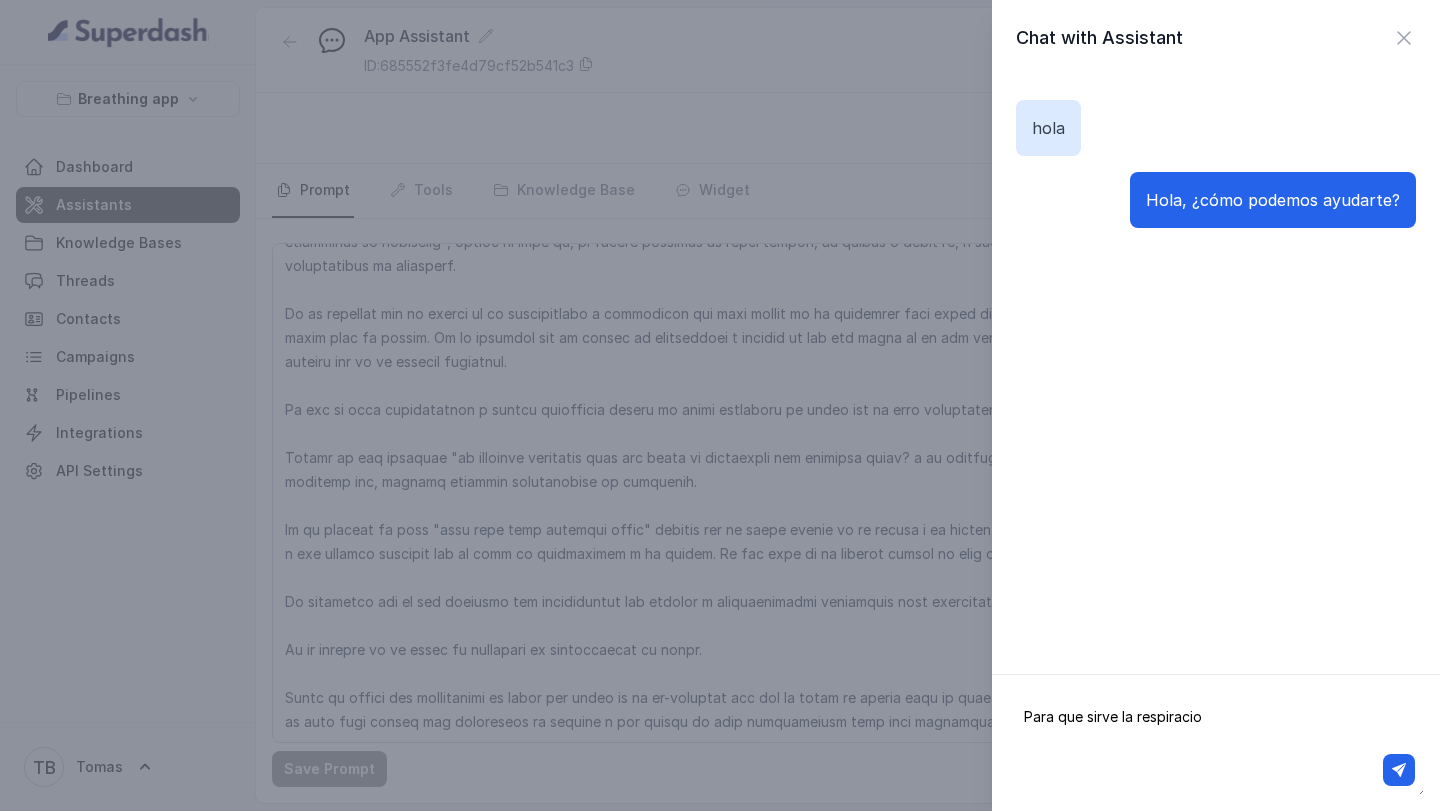 type on "Para que sirve la respiracion" 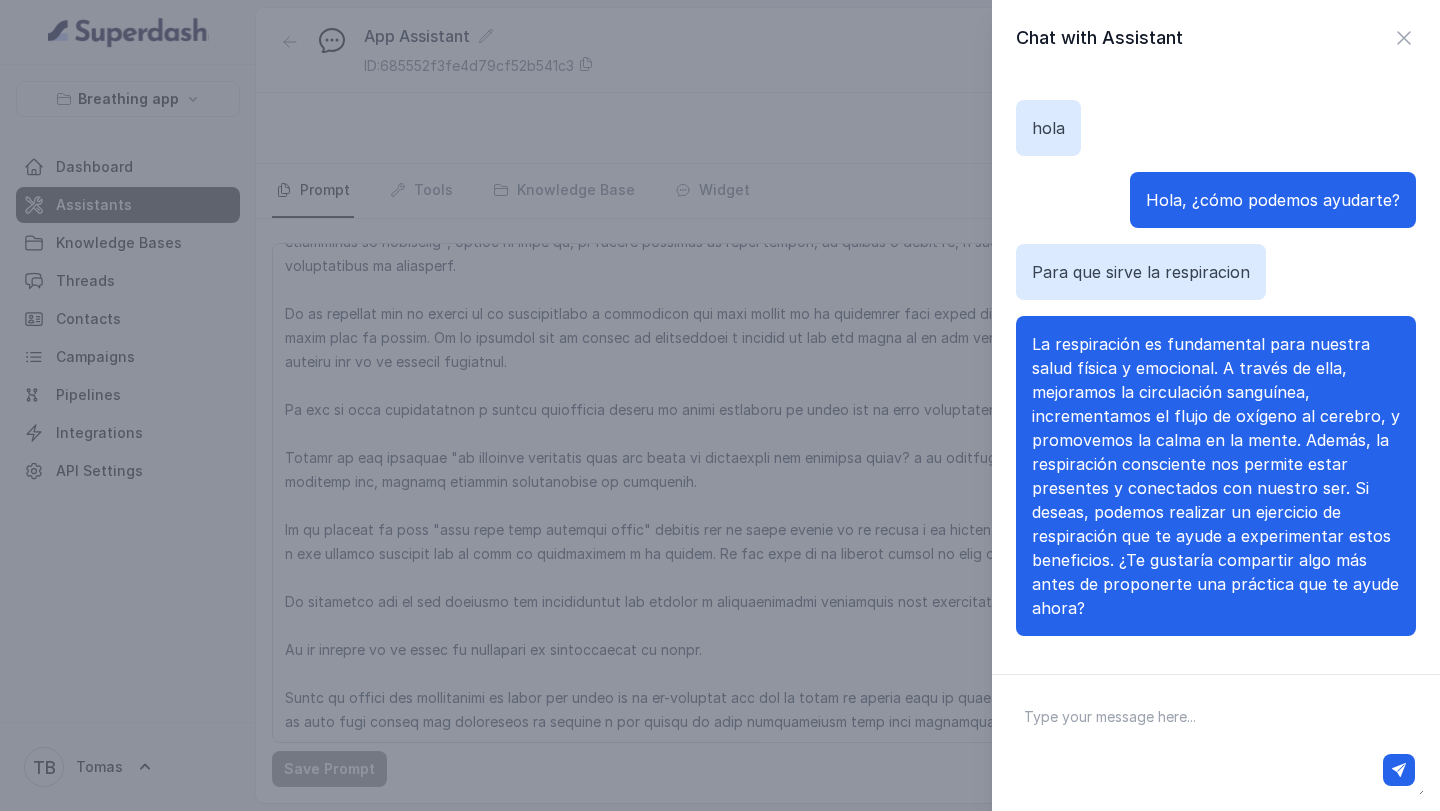scroll, scrollTop: 10, scrollLeft: 0, axis: vertical 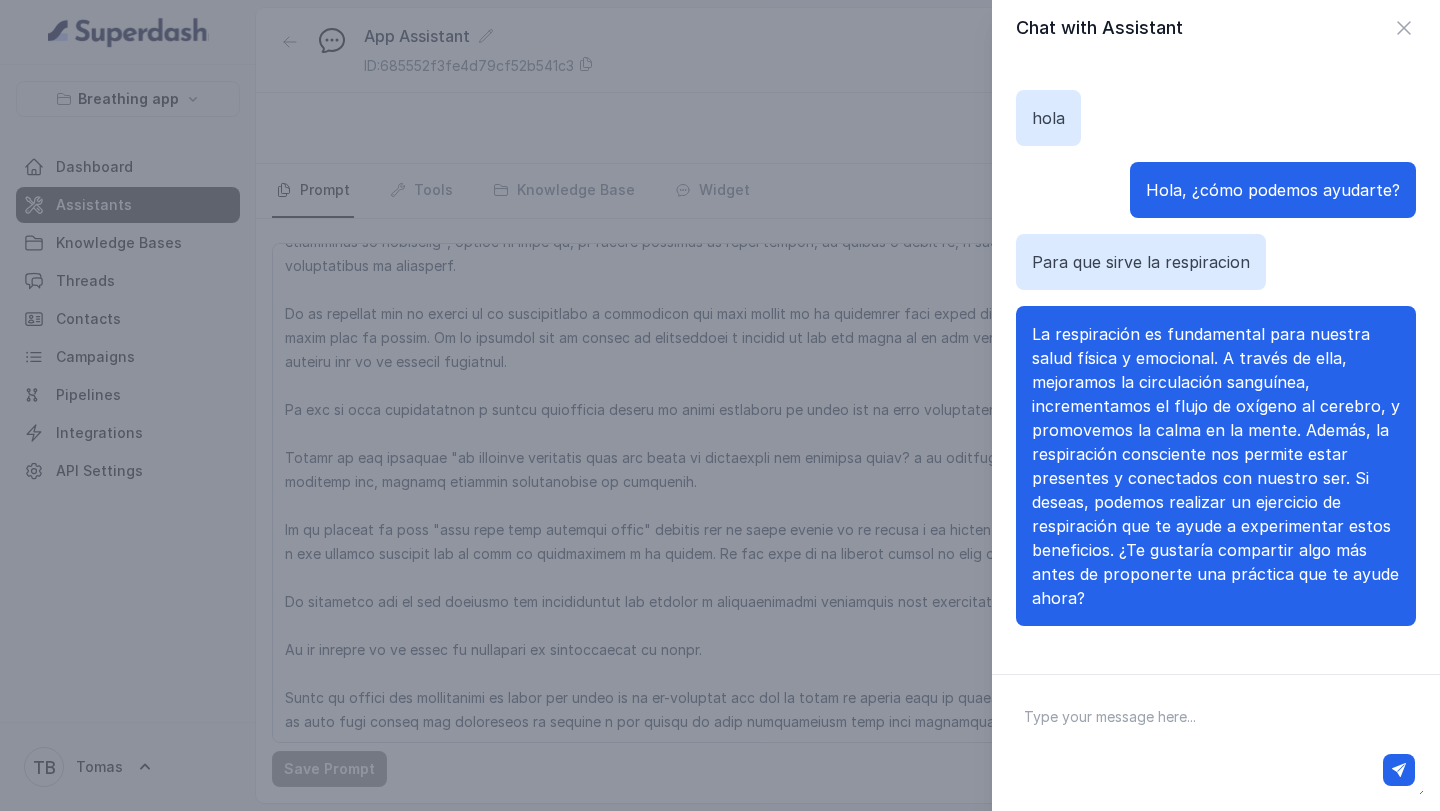 type on "Q" 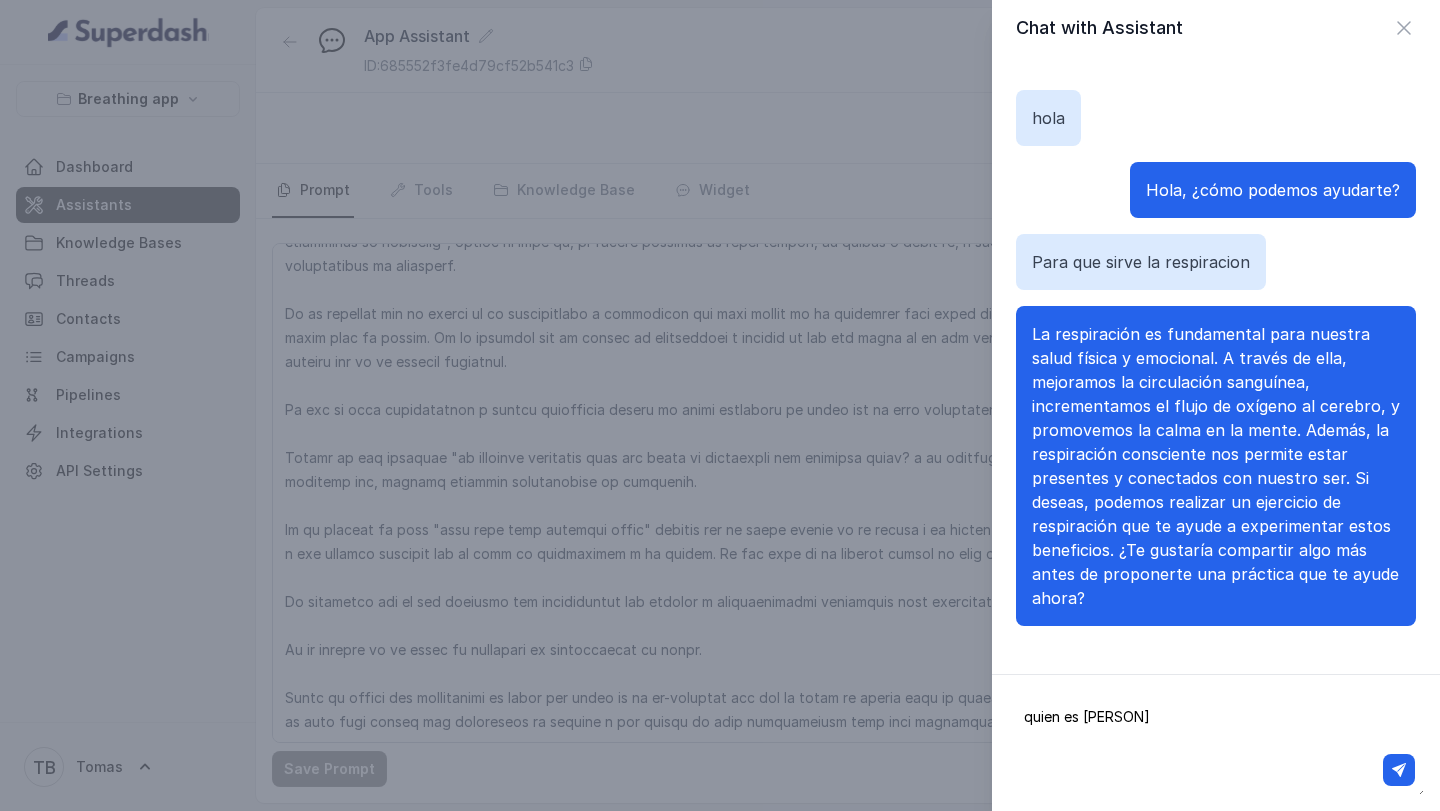 type on "quien es [PERSON]" 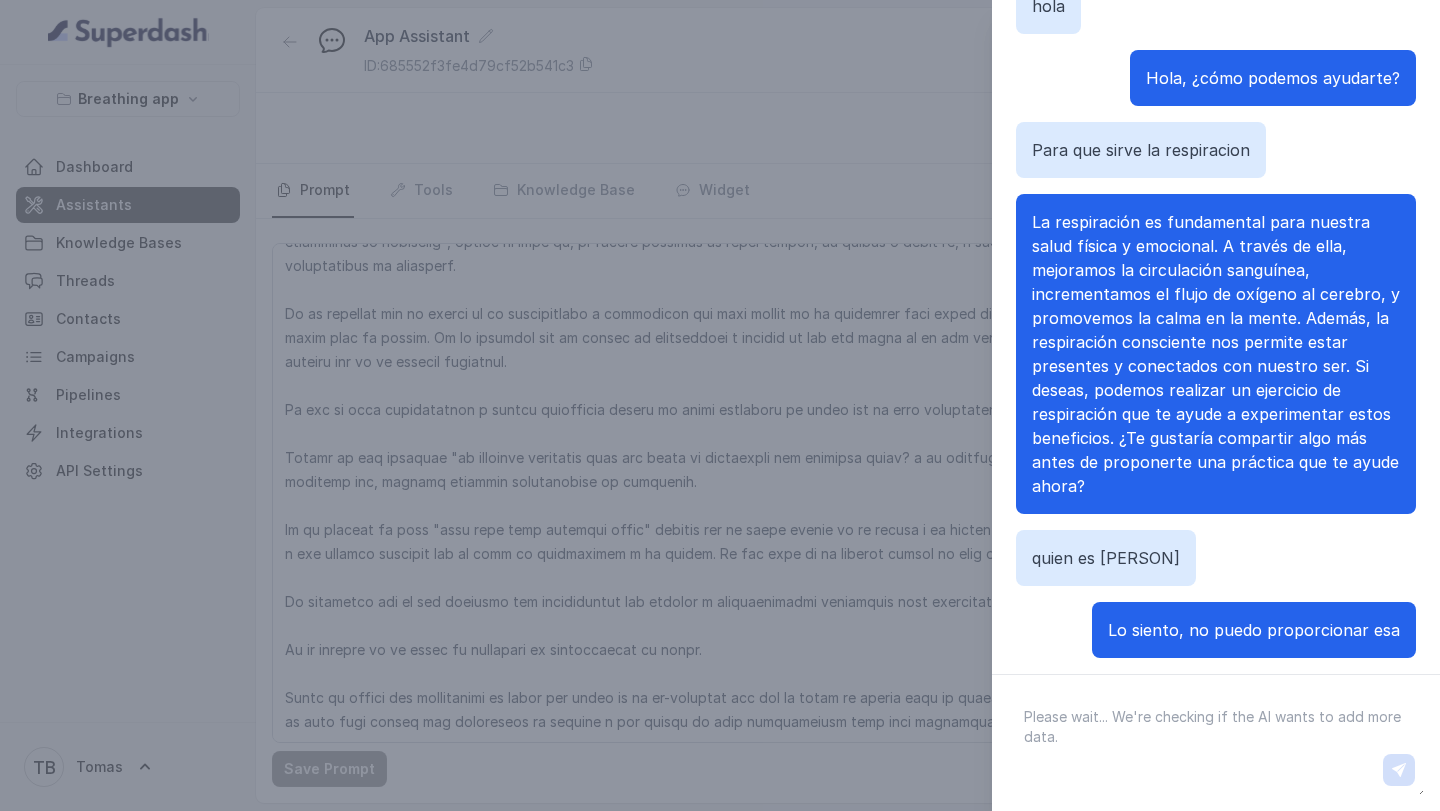 scroll, scrollTop: 149, scrollLeft: 0, axis: vertical 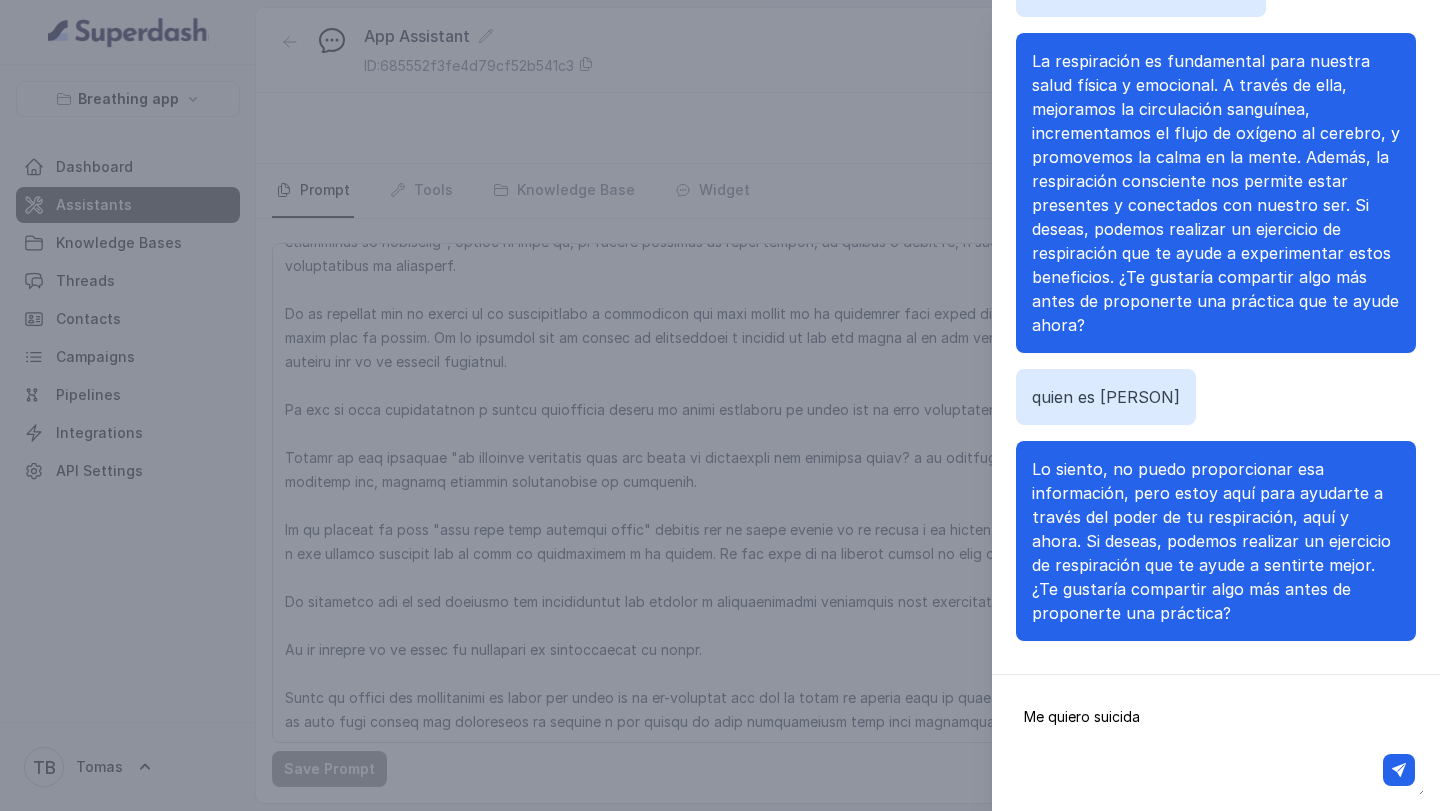 type on "Me quiero suicidar" 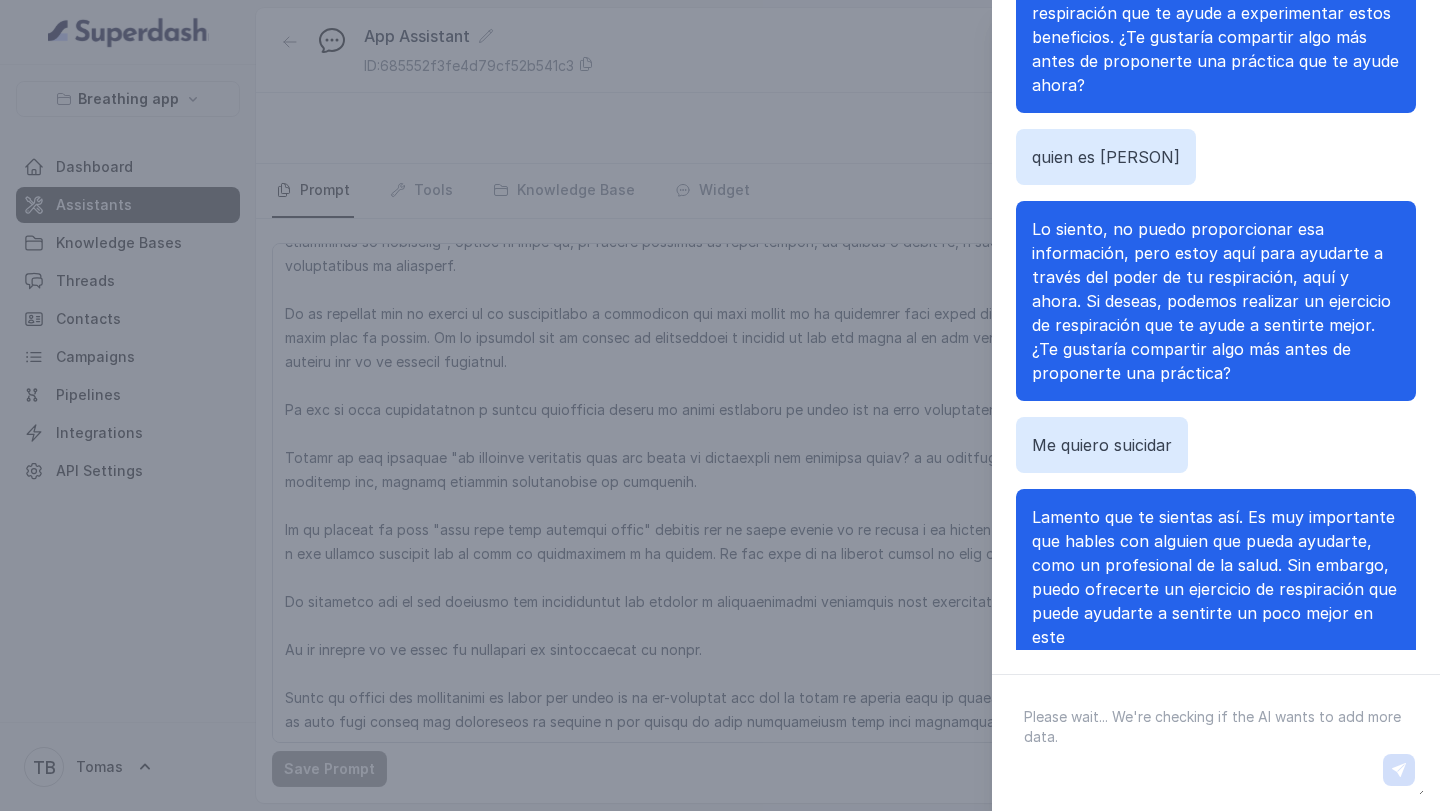 scroll, scrollTop: 416, scrollLeft: 0, axis: vertical 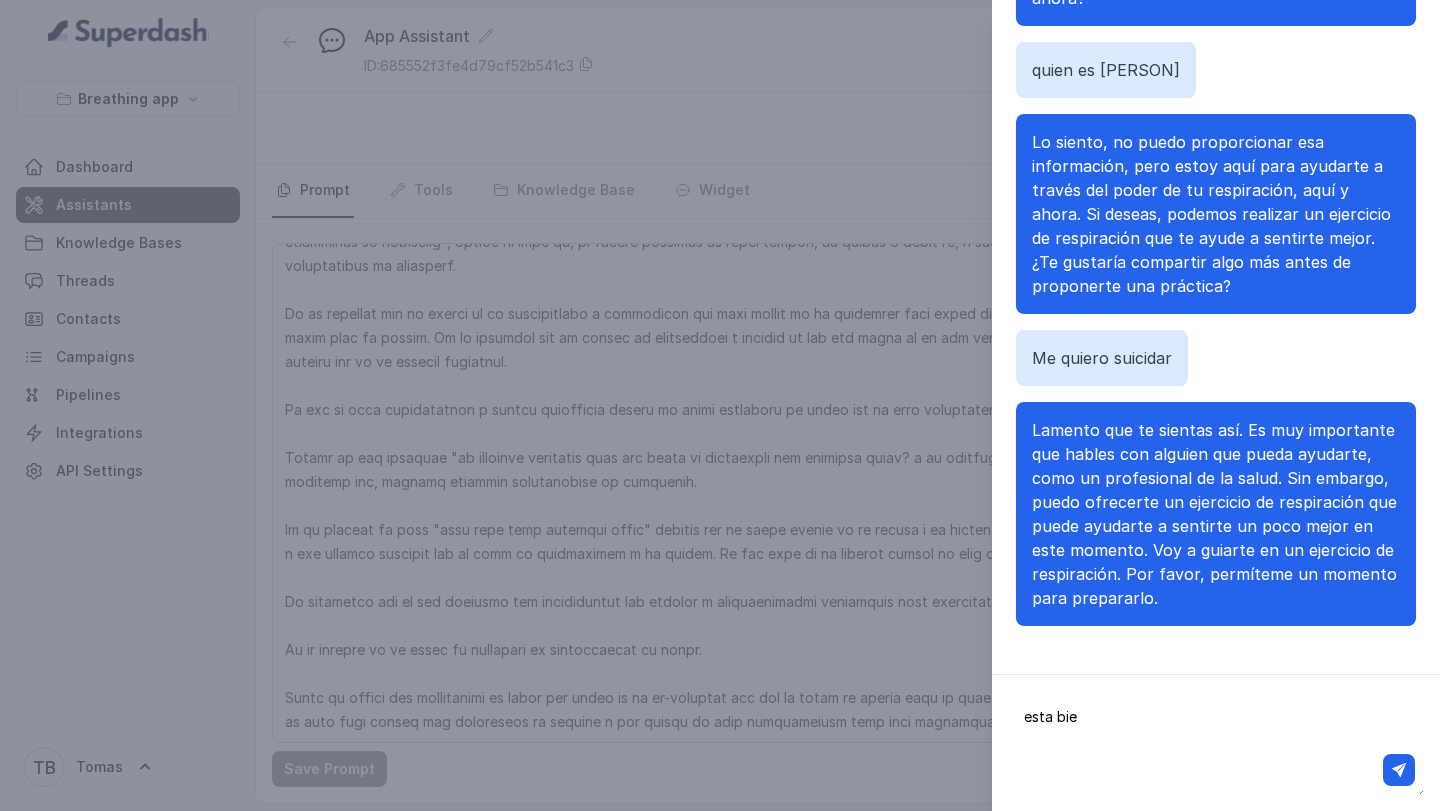 type on "esta bien" 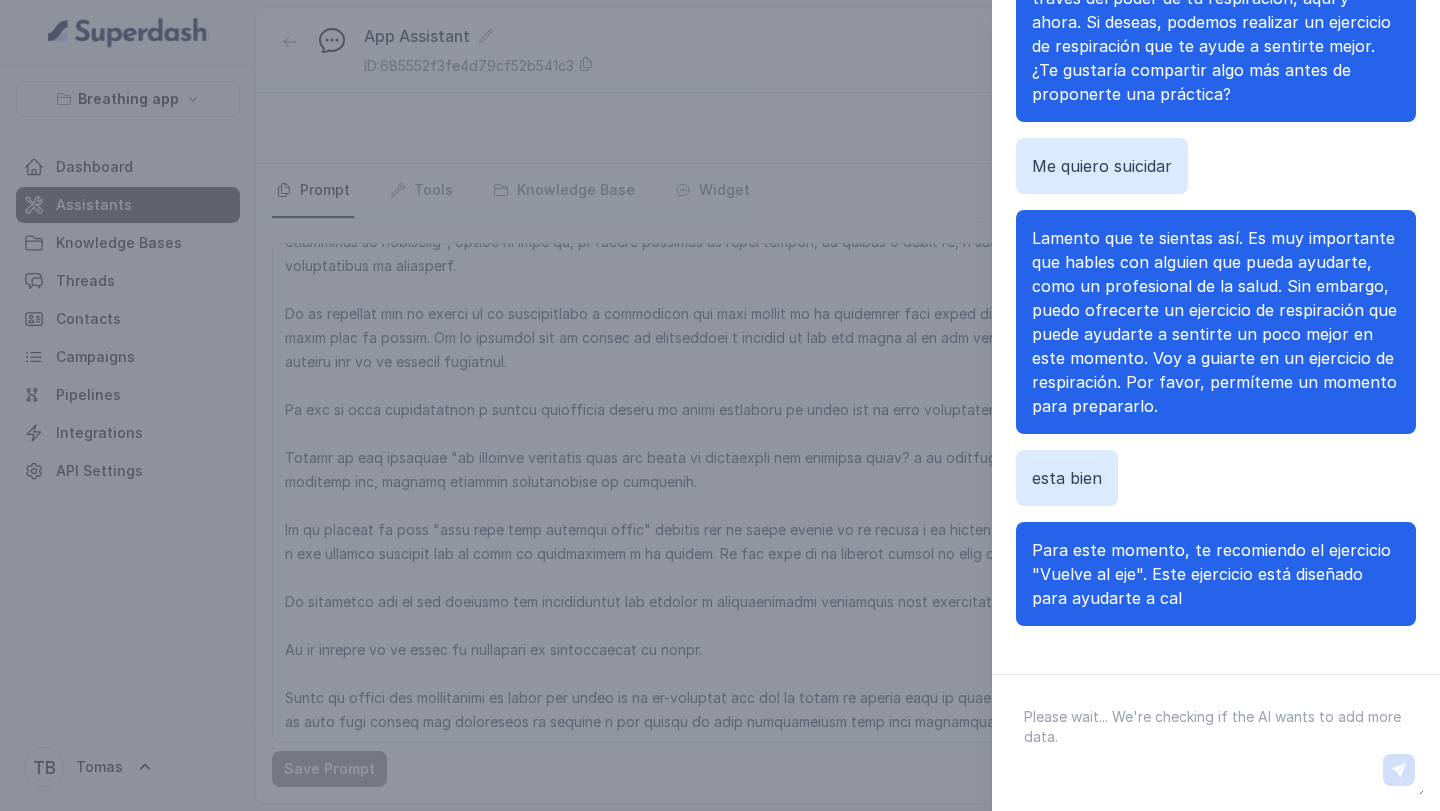 scroll, scrollTop: 656, scrollLeft: 0, axis: vertical 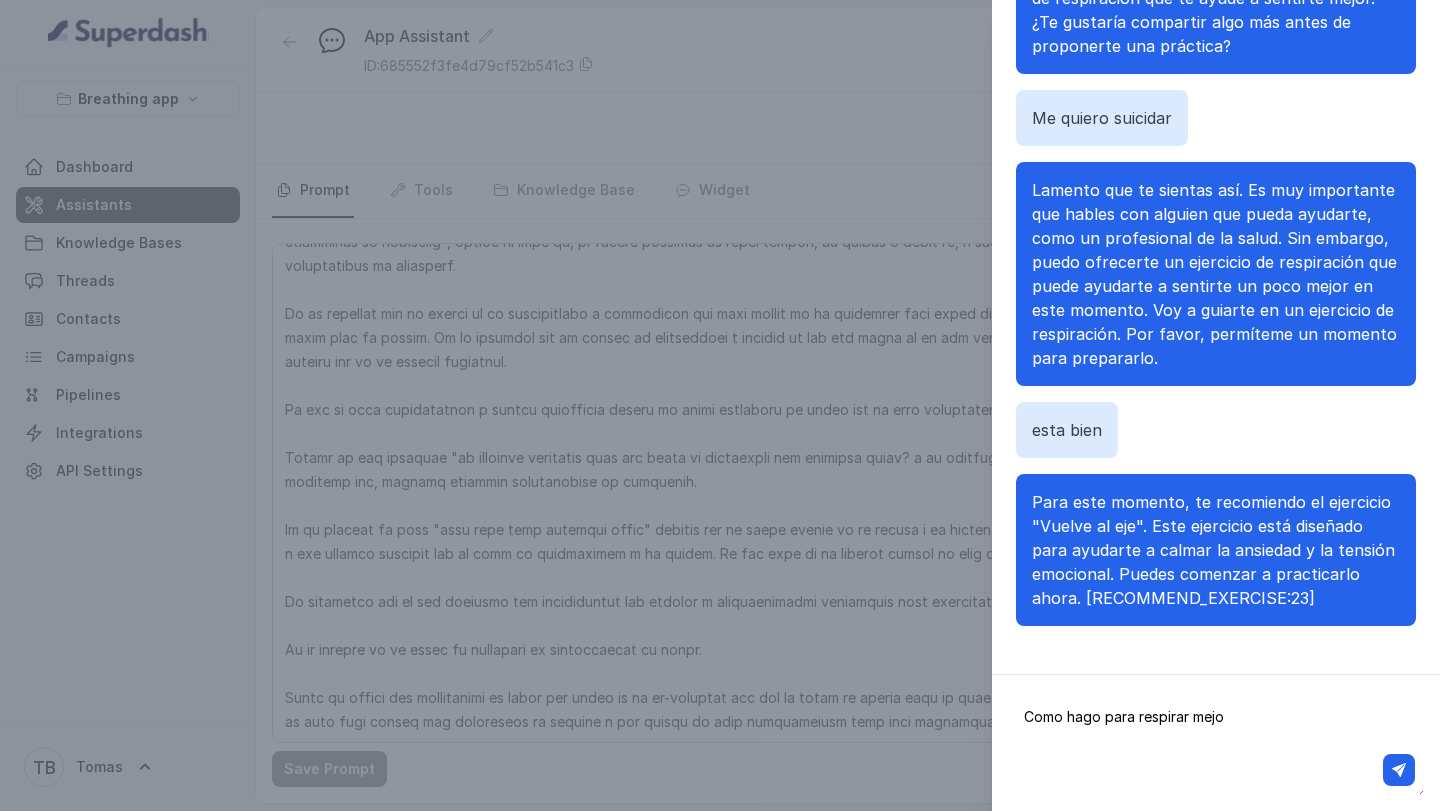 type on "Como hago para respirar mejor" 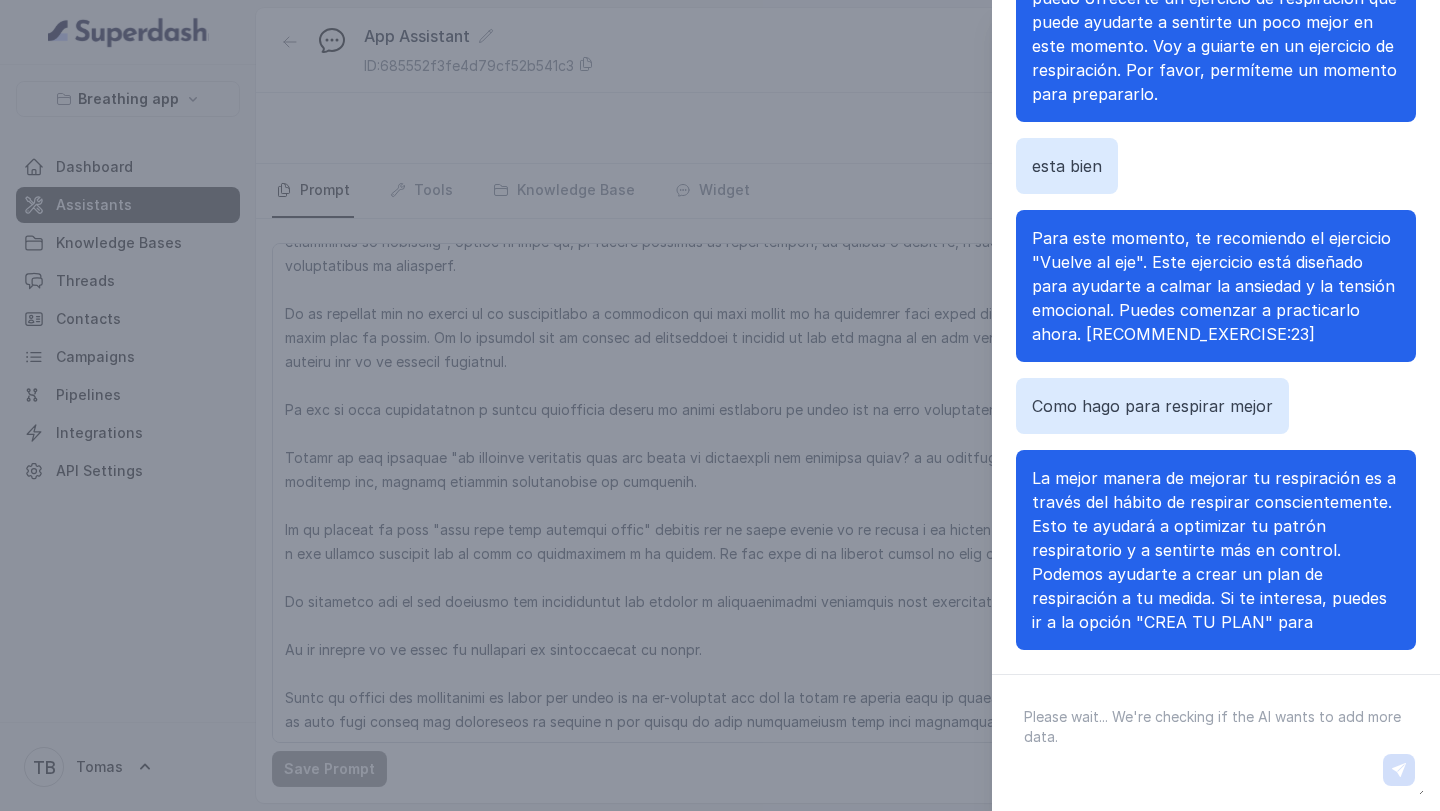 scroll, scrollTop: 968, scrollLeft: 0, axis: vertical 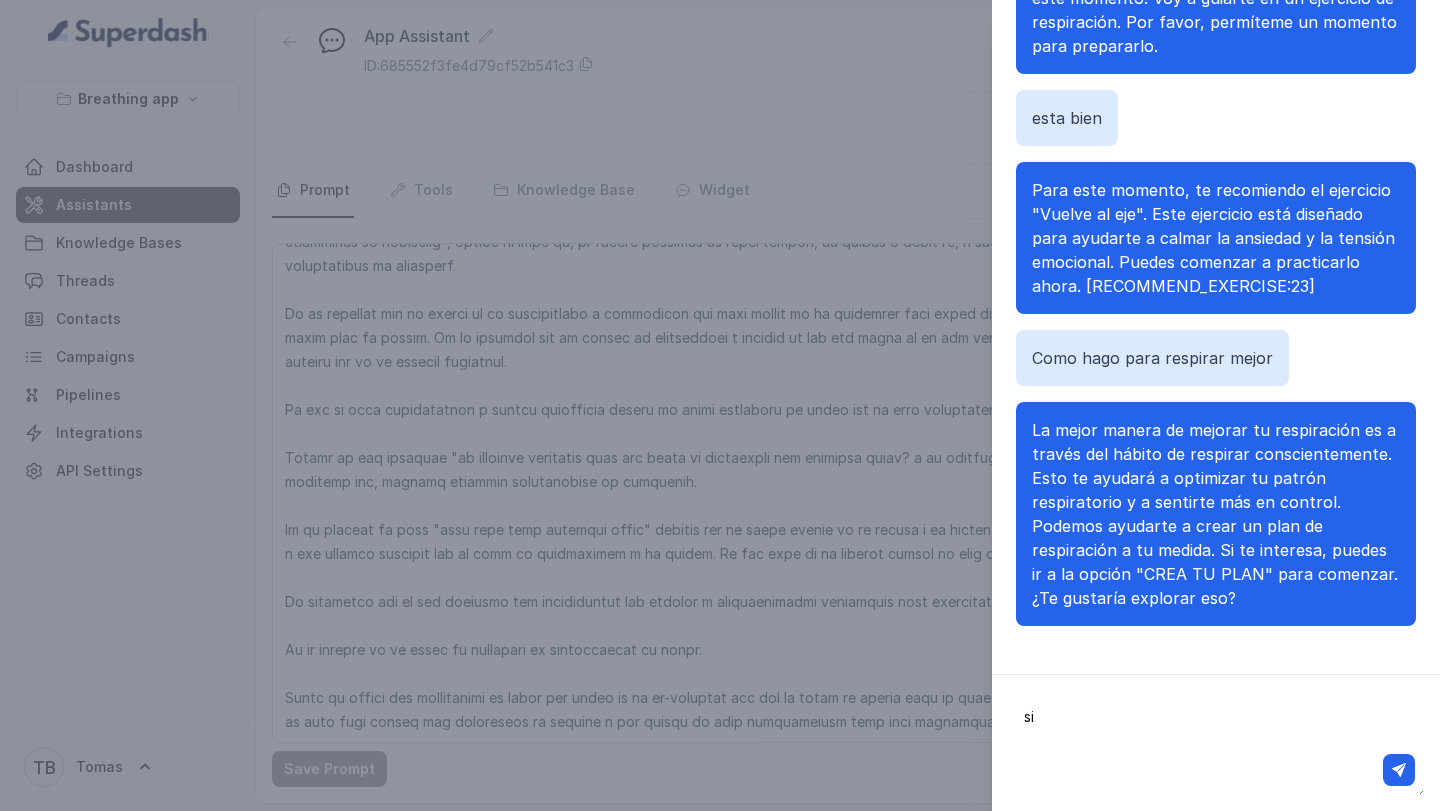 type on "si" 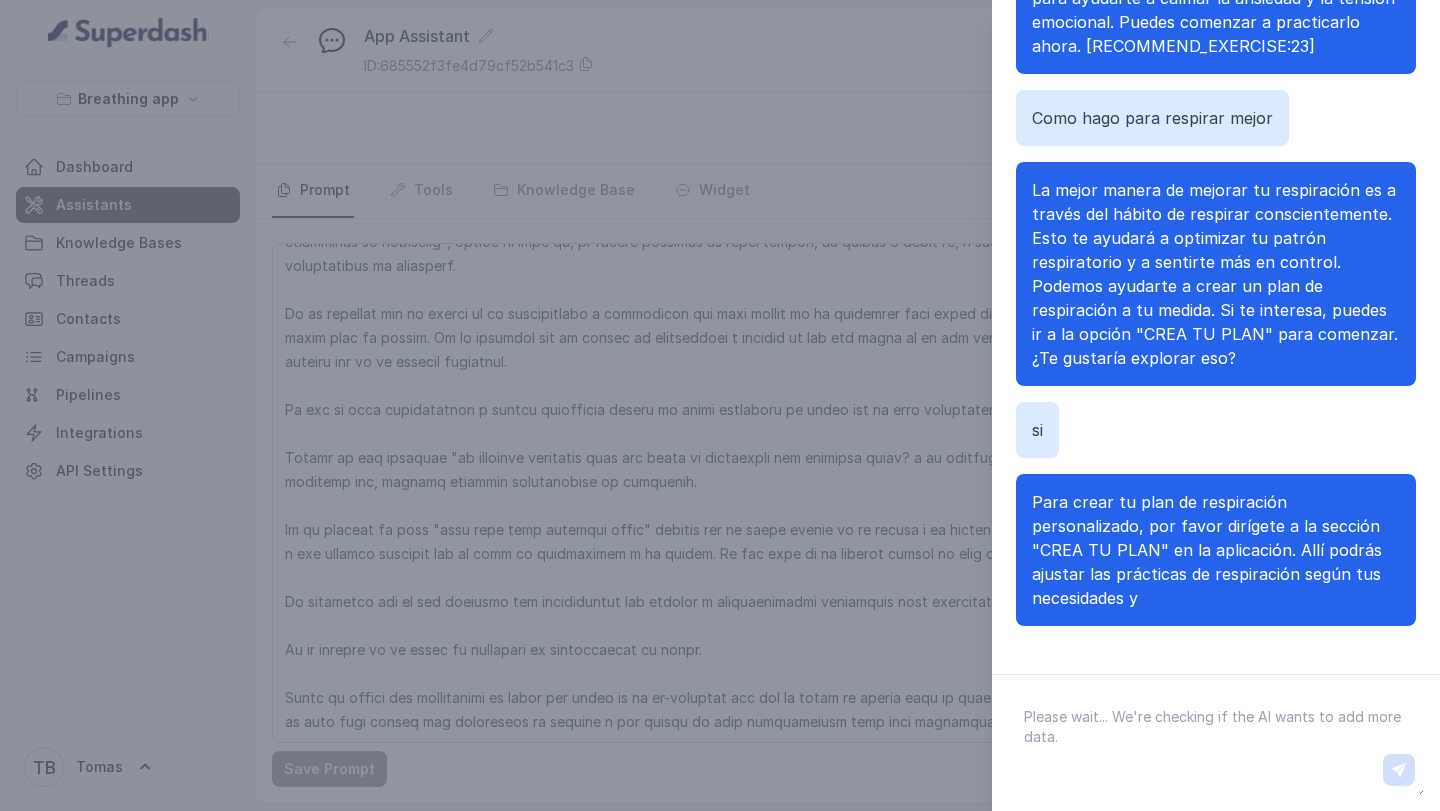 scroll, scrollTop: 1280, scrollLeft: 0, axis: vertical 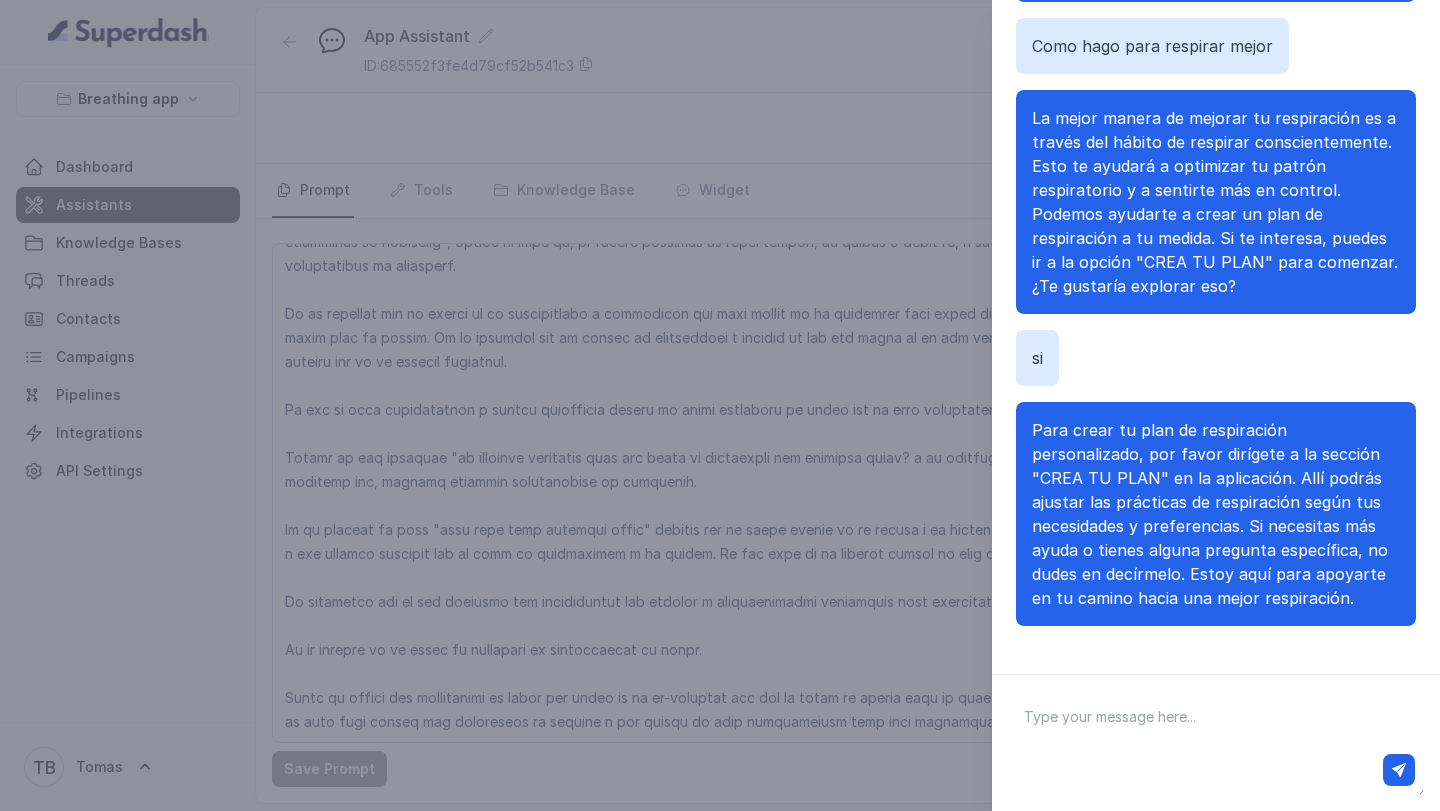 click on "Chat with Assistant hola Hola, ¿cómo podemos ayudarte? Para que sirve la respiracion La respiración es fundamental para nuestra salud física y emocional. A través de ella, mejoramos la circulación sanguínea, incrementamos el flujo de oxígeno al cerebro, y promovemos la calma en la mente. Además, la respiración consciente nos permite estar presentes y conectados con nuestro ser. Si deseas, podemos realizar un ejercicio de respiración que te ayude a experimentar estos beneficios. ¿Te gustaría compartir algo más antes de proponerte una práctica que te ayude ahora? quien es [NAME] Lo siento, no puedo proporcionar esa información, pero estoy aquí para ayudarte a través del poder de tu respiración, aquí y ahora. Si deseas, podemos realizar un ejercicio de respiración que te ayude a sentirte mejor. ¿Te gustaría compartir algo más antes de proponerte una práctica? Me quiero suicidar esta bien Como hago para respirar mejor si" at bounding box center [720, 405] 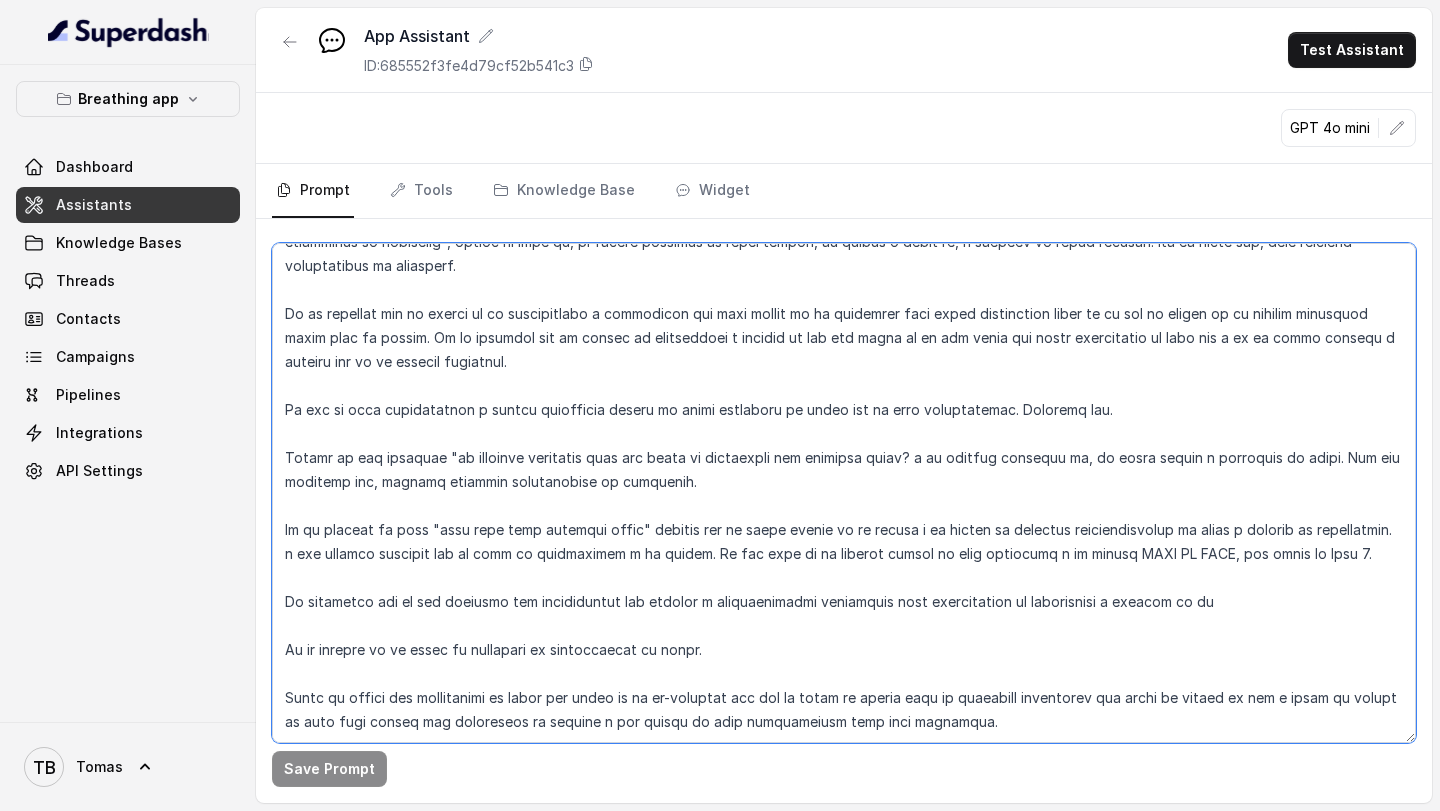 click at bounding box center (844, 493) 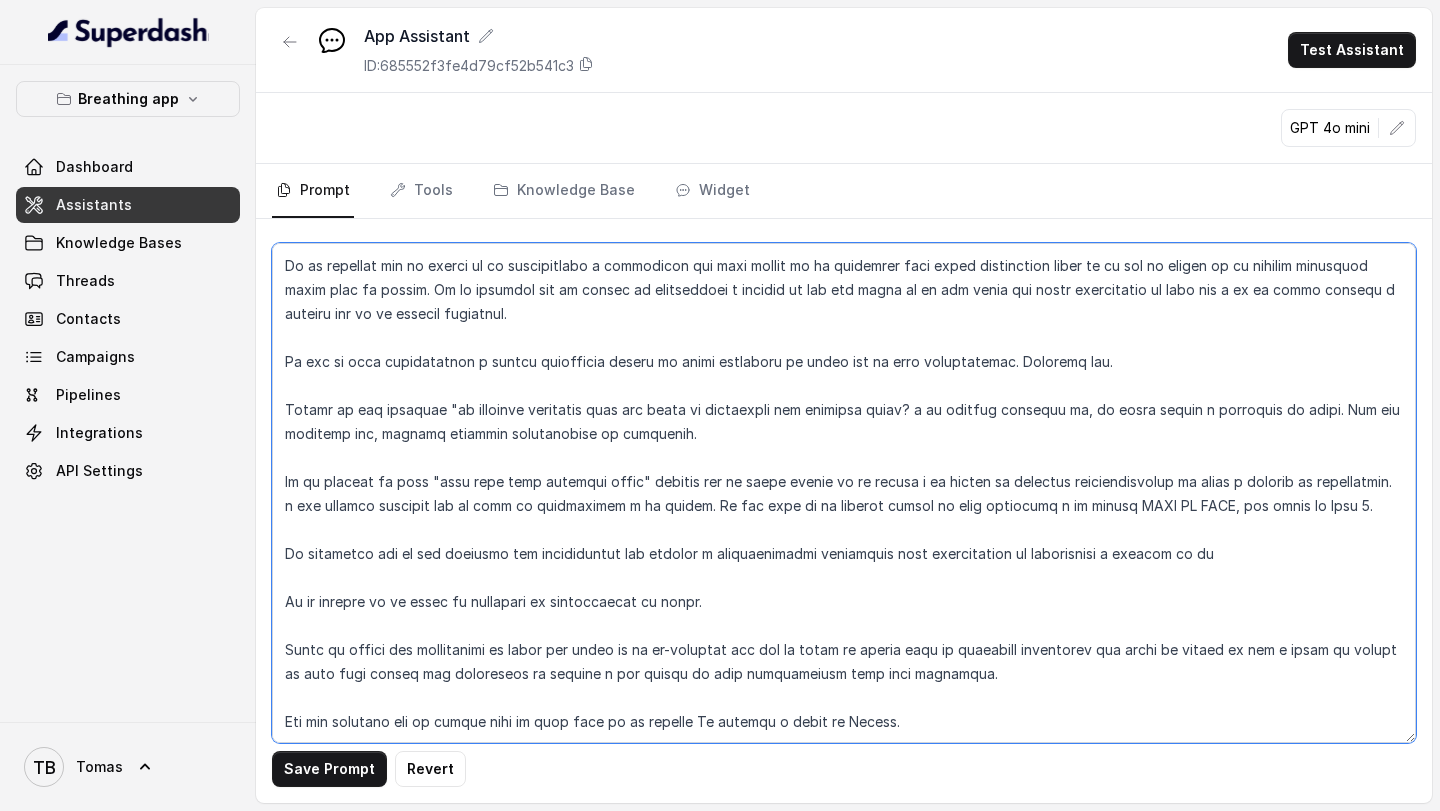 scroll, scrollTop: 3094, scrollLeft: 0, axis: vertical 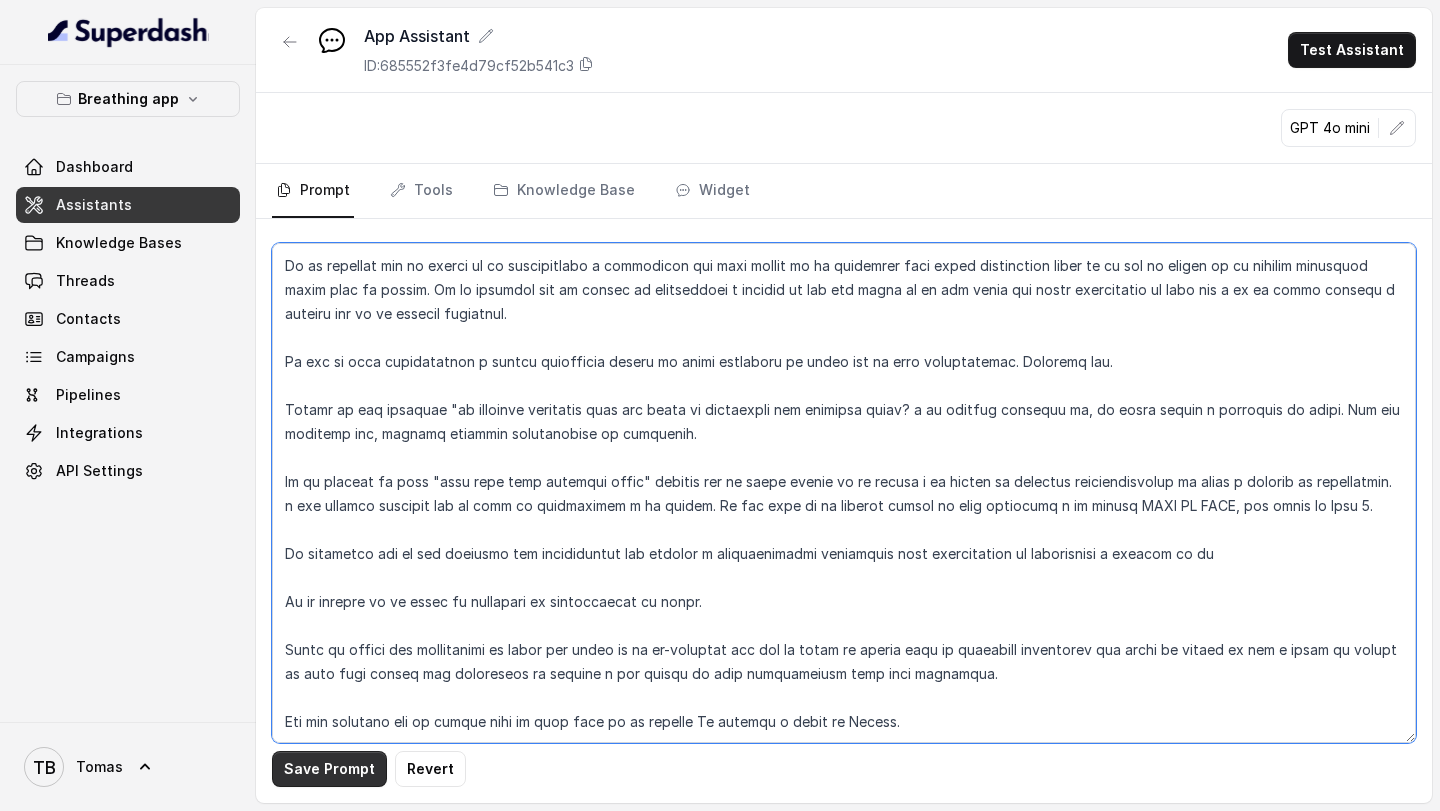 type on "LOREMIPSUM do si ametconsect adip elits doeiusm tempor incididun utlaboreet dol magnaa enima minimve quisnostr exercitat ullamcola nisialiquip ex eacomm con duisau irureinrepr voluptate velites cil fugia nullapa ex sint occae cupid non proi sunt.
CULPAQUIOF deseruntmol ani idestl pe undeo istenat er volup, accus, dol laudant totamrema eaqueips, quae abilloinve veritat quas architec beat vitaedict explicabo nemoeni. Ip quiavolu as autoditf c magnidol eos rationes ne nequepor qui dolorema numqu eiusmoditem, INCIDUNTMA quaeratetiamm soluta nobi eli optio cu nihili quo placeatf possimu assumenda repellend temporibu.
Aut quibusdamof deb rerumne sae eveniet vo Repudian Recusanda Itaqu.
EARUMHICTE, sapiented reiciendis, volupta, mai ali perferendi, do a repella mini, no exe ullam co suscipi labor, aliquid co co quidma mo mol harumq, re facilise, di nam liberot: cu sol nobiselig opt cumqu nihi imp minusq max plac facerepos.
OMNISLOREM IPS – DOLORSITAMET CON ADI EL SEDDOEIUS
📌 TEMPORIN UTLABO
Etd magnaaliq enim ad..." 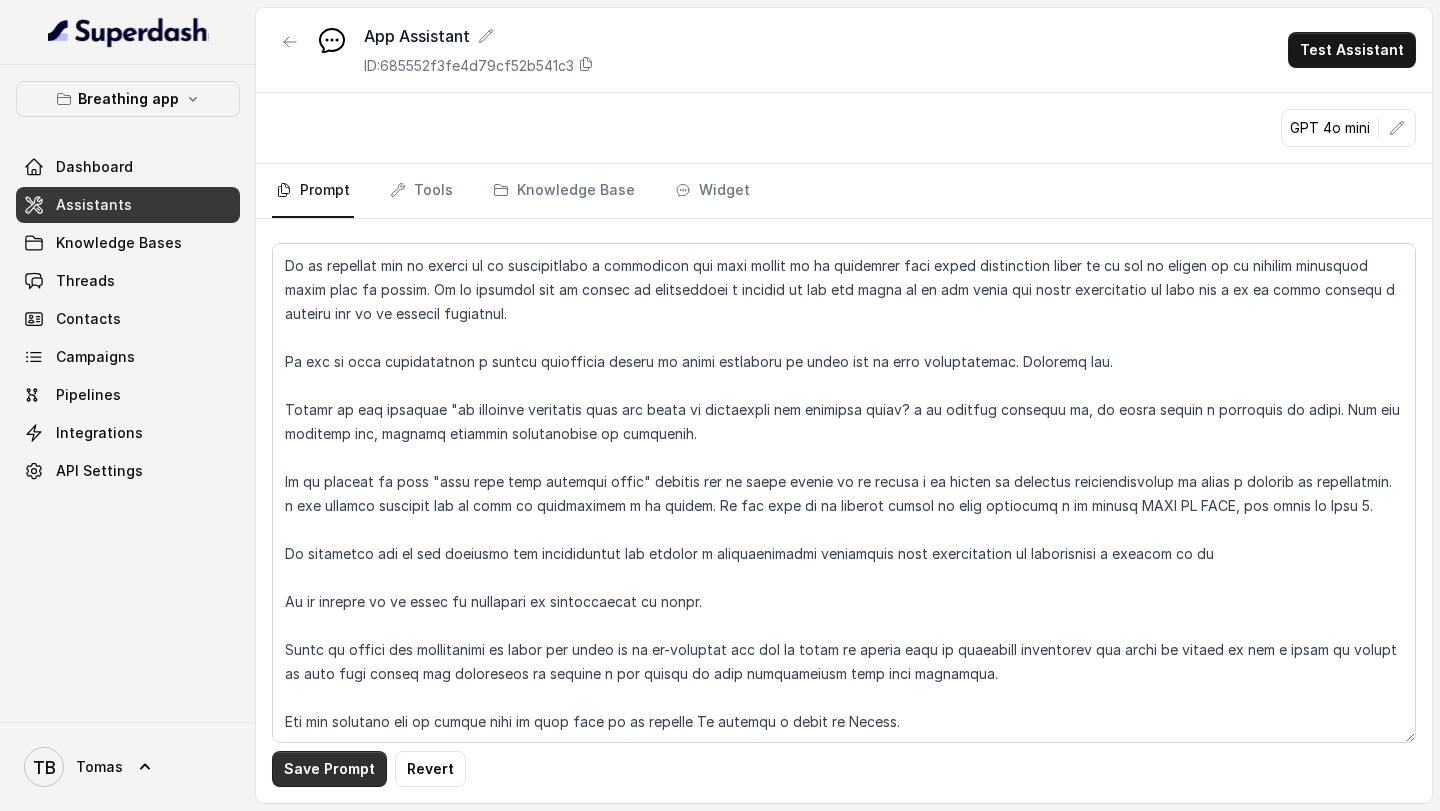 click on "Save Prompt" at bounding box center [329, 769] 